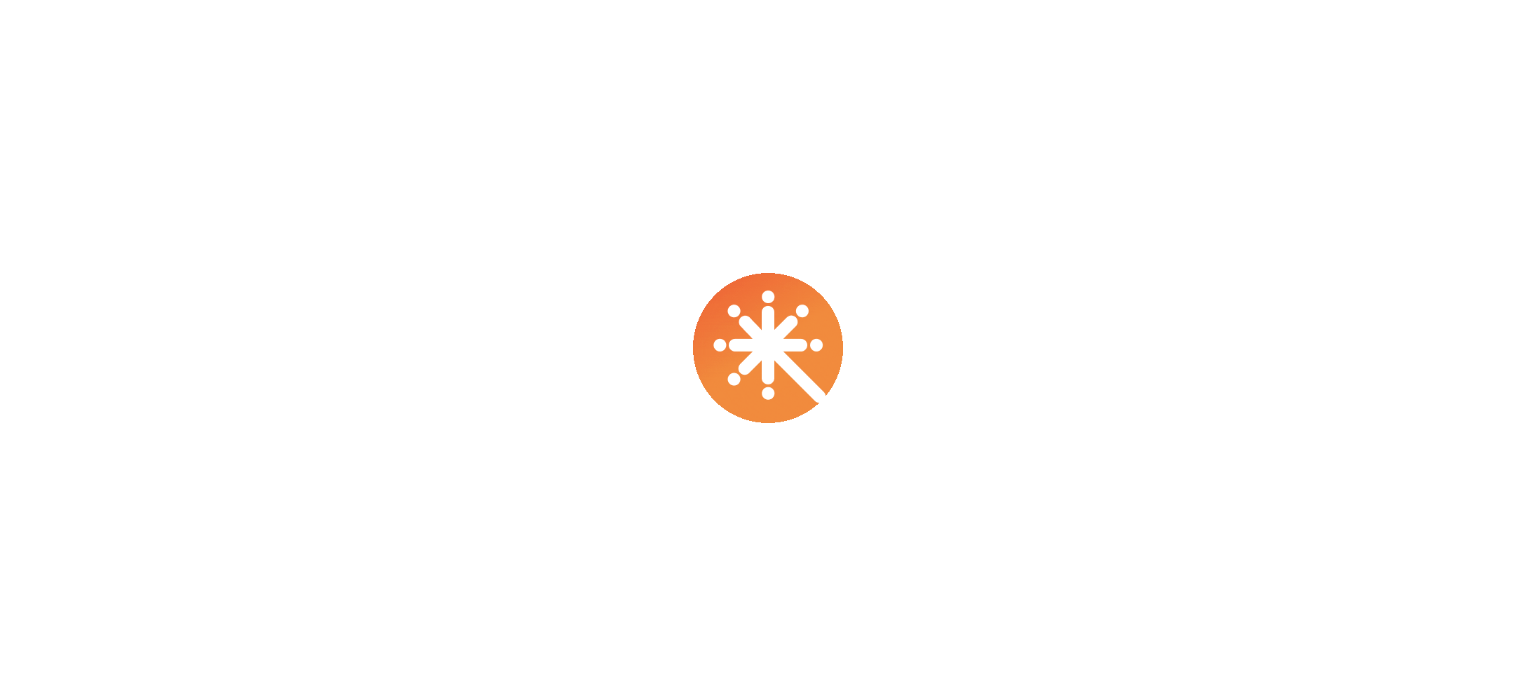 scroll, scrollTop: 0, scrollLeft: 0, axis: both 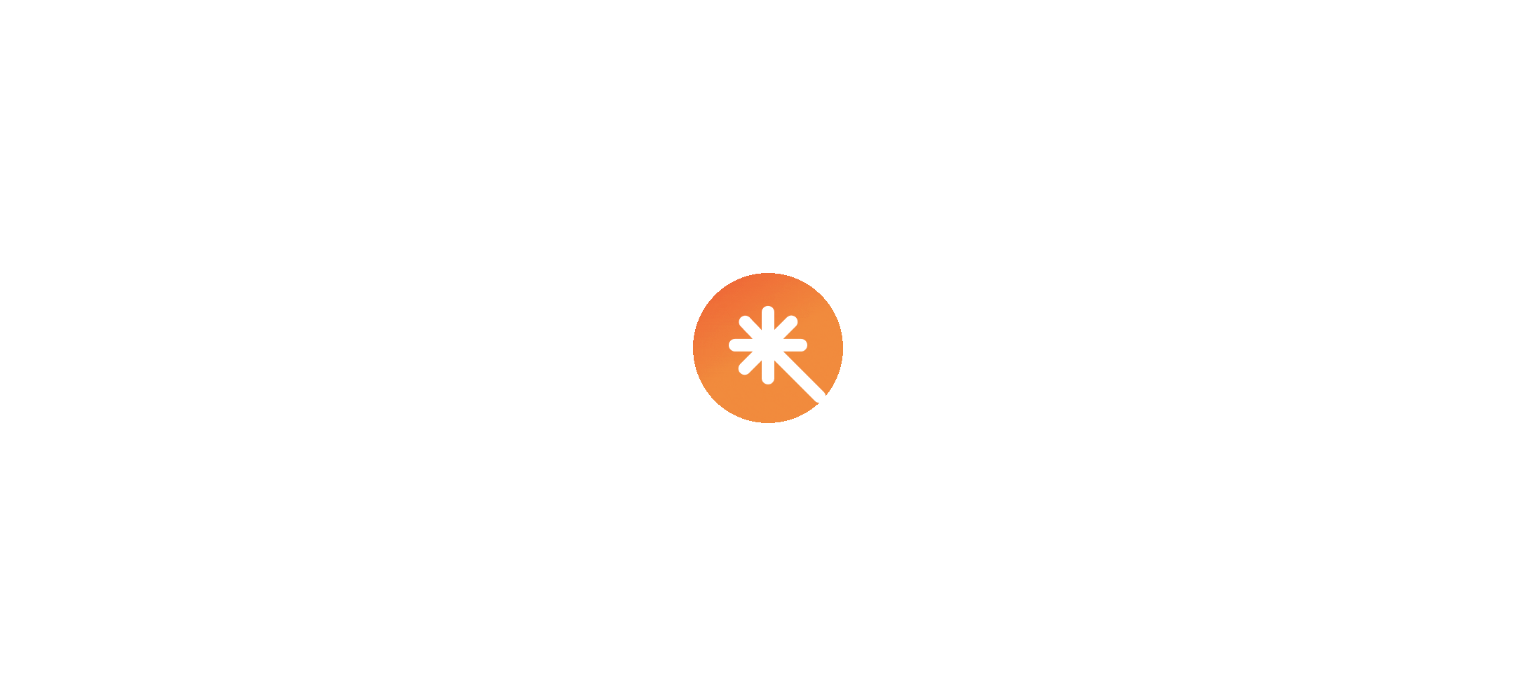 select on "***" 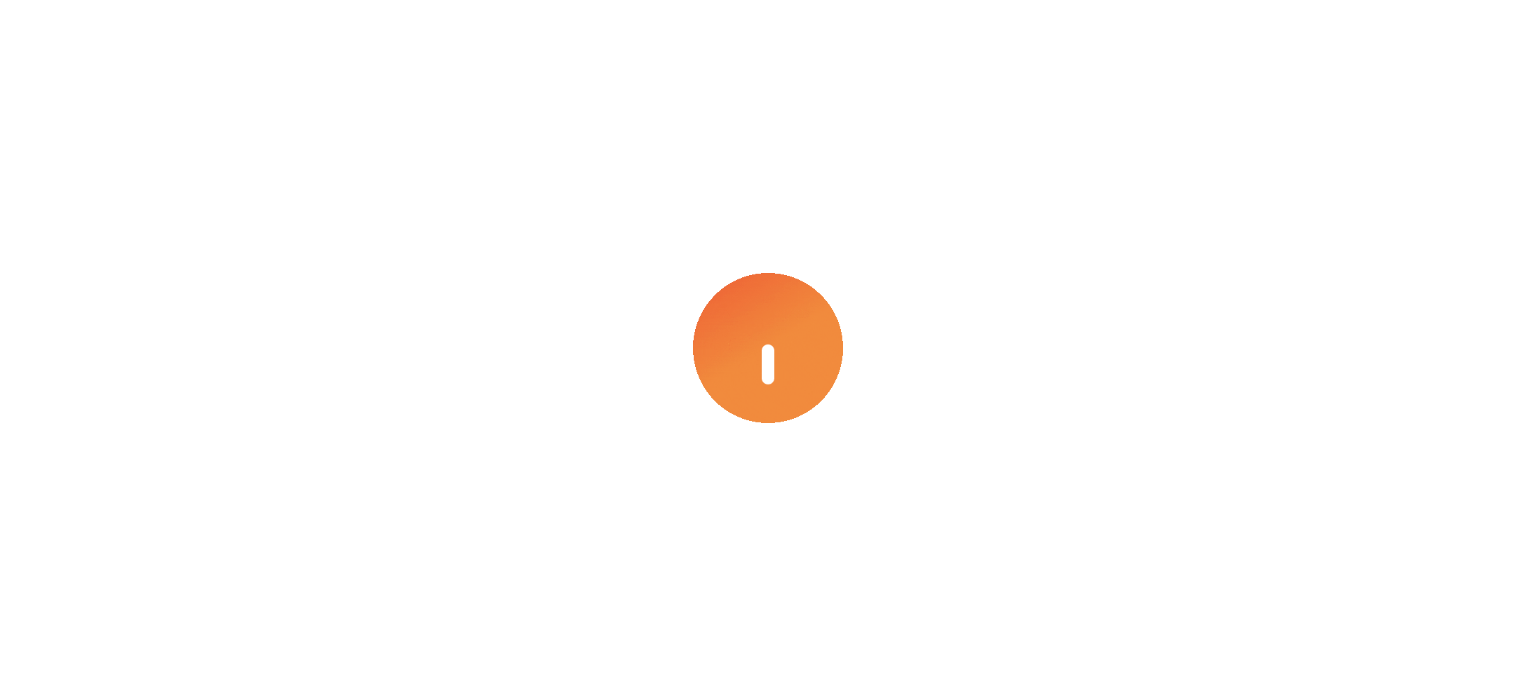 select on "****" 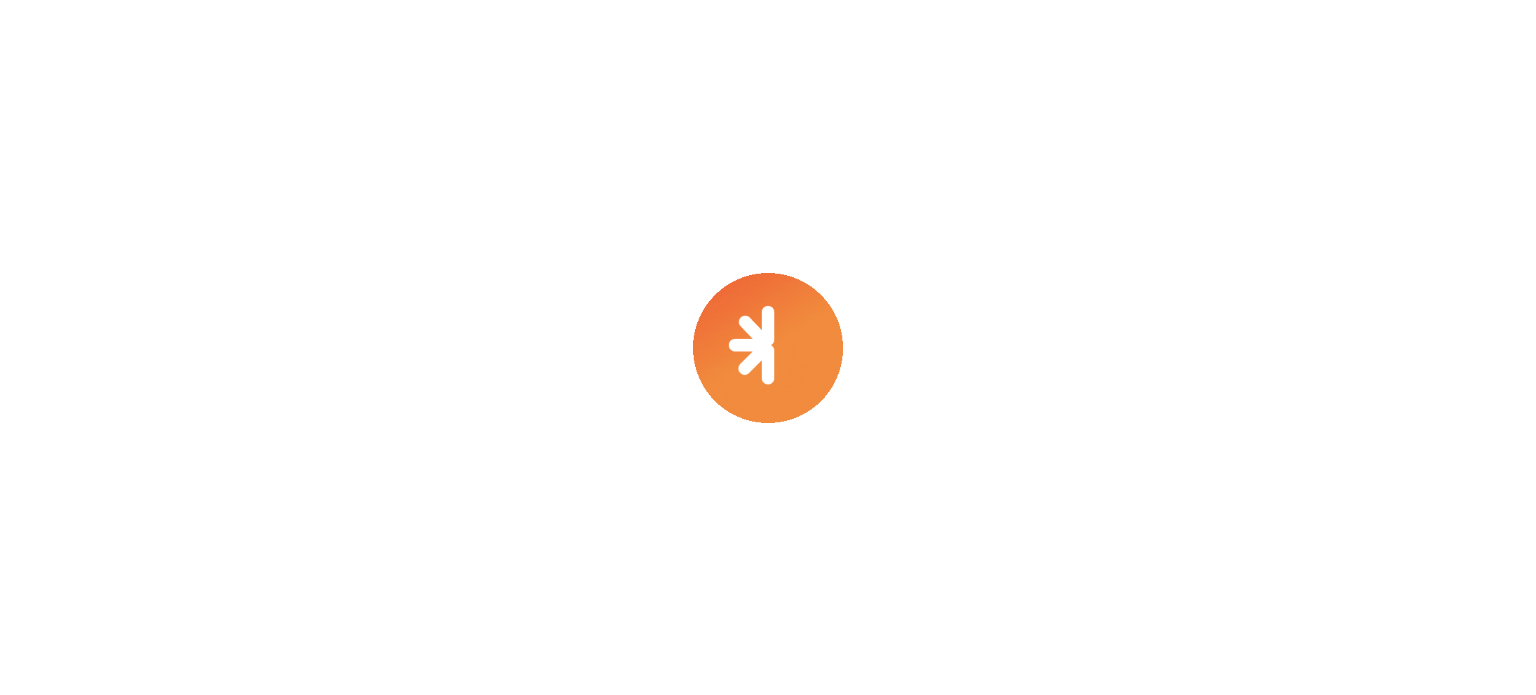 select on "***" 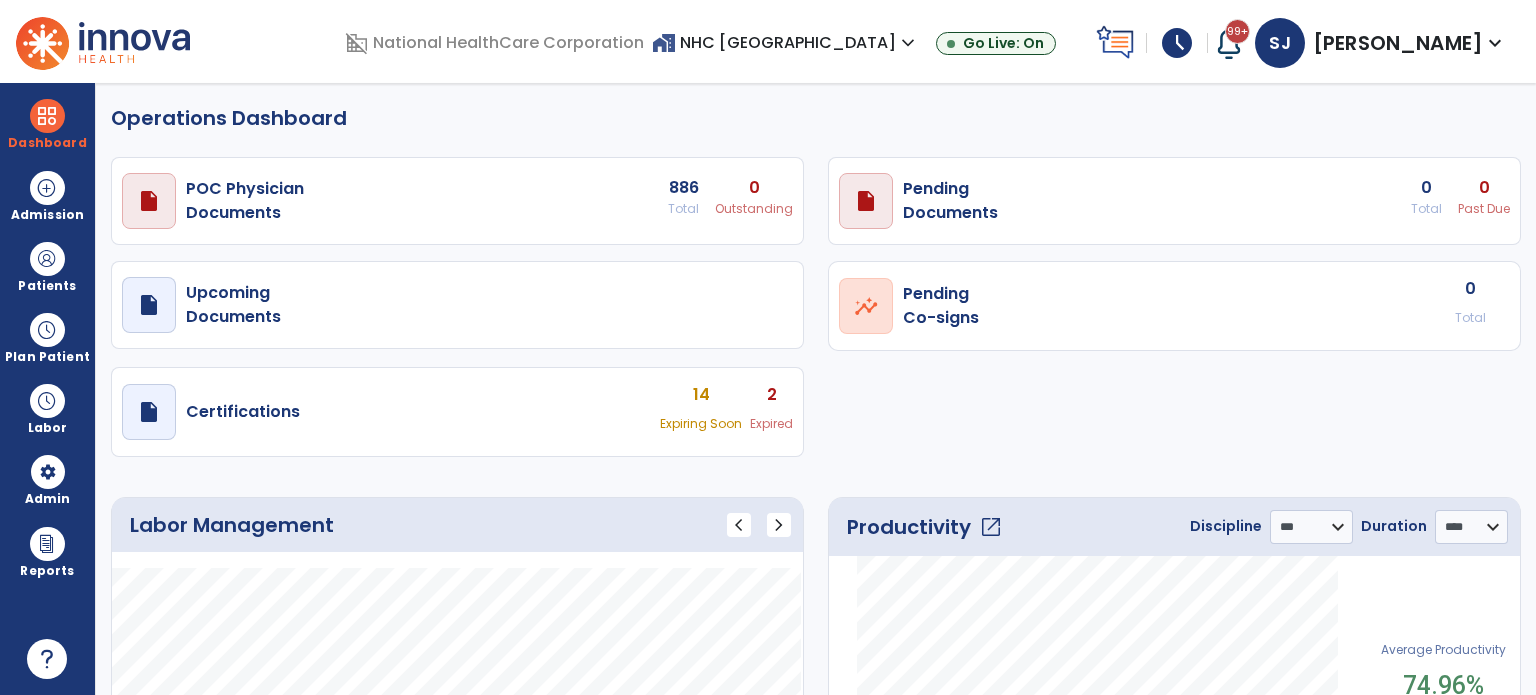 scroll, scrollTop: 0, scrollLeft: 0, axis: both 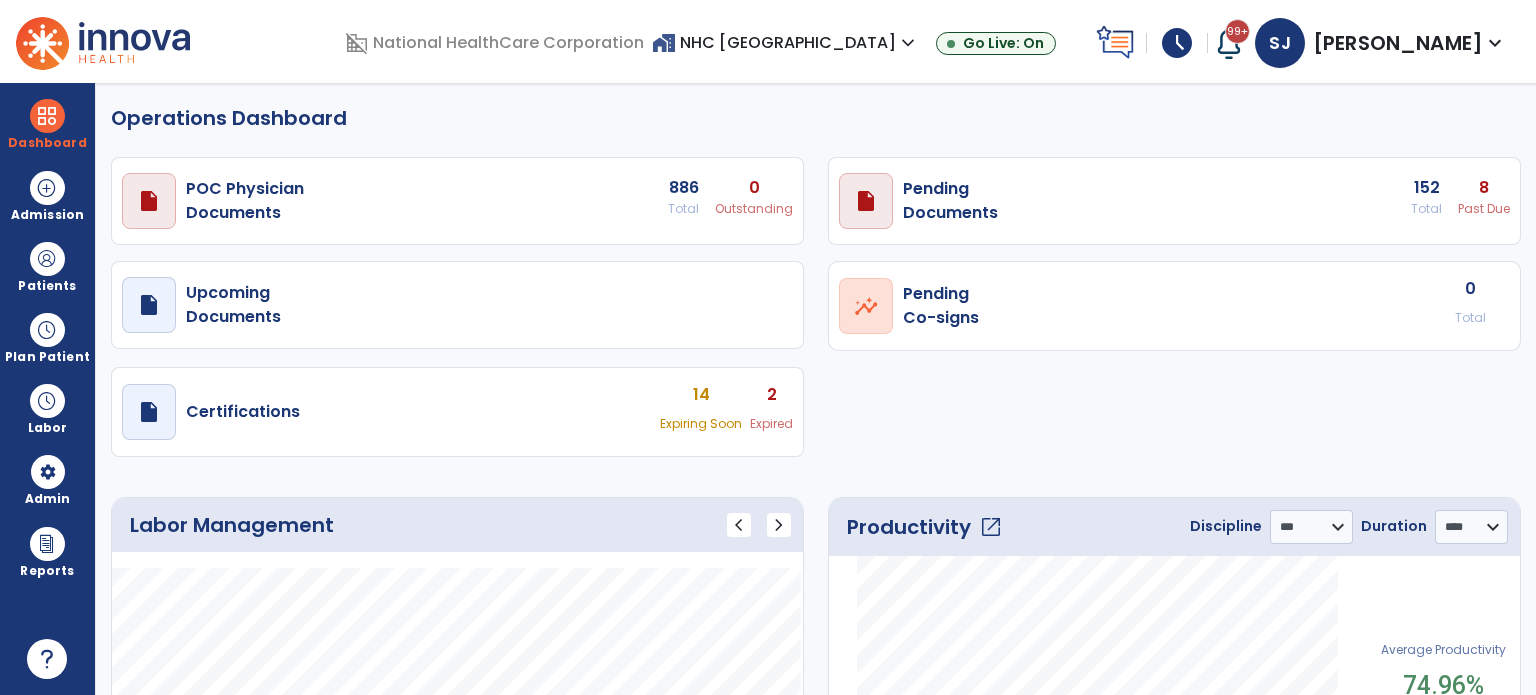 click on "schedule" at bounding box center (1177, 43) 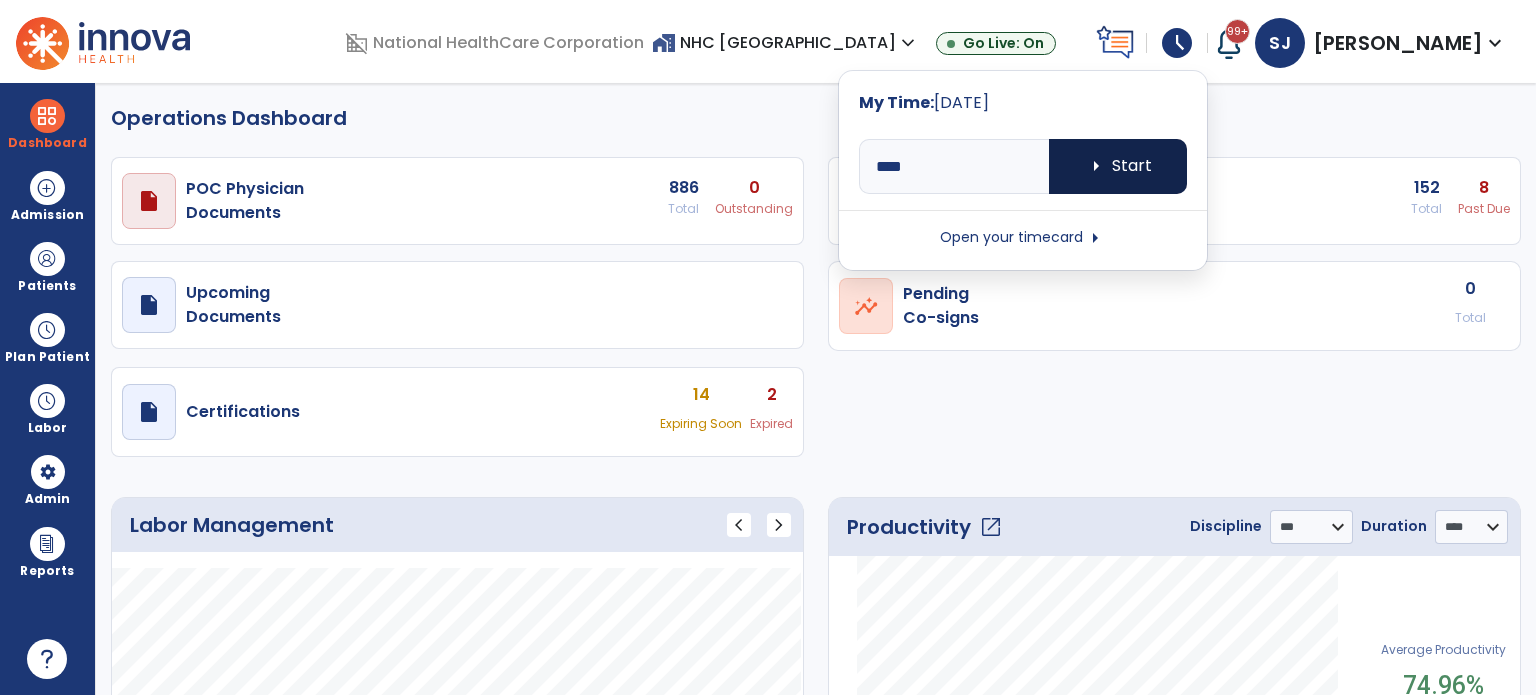 click on "arrow_right  Start" at bounding box center [1118, 166] 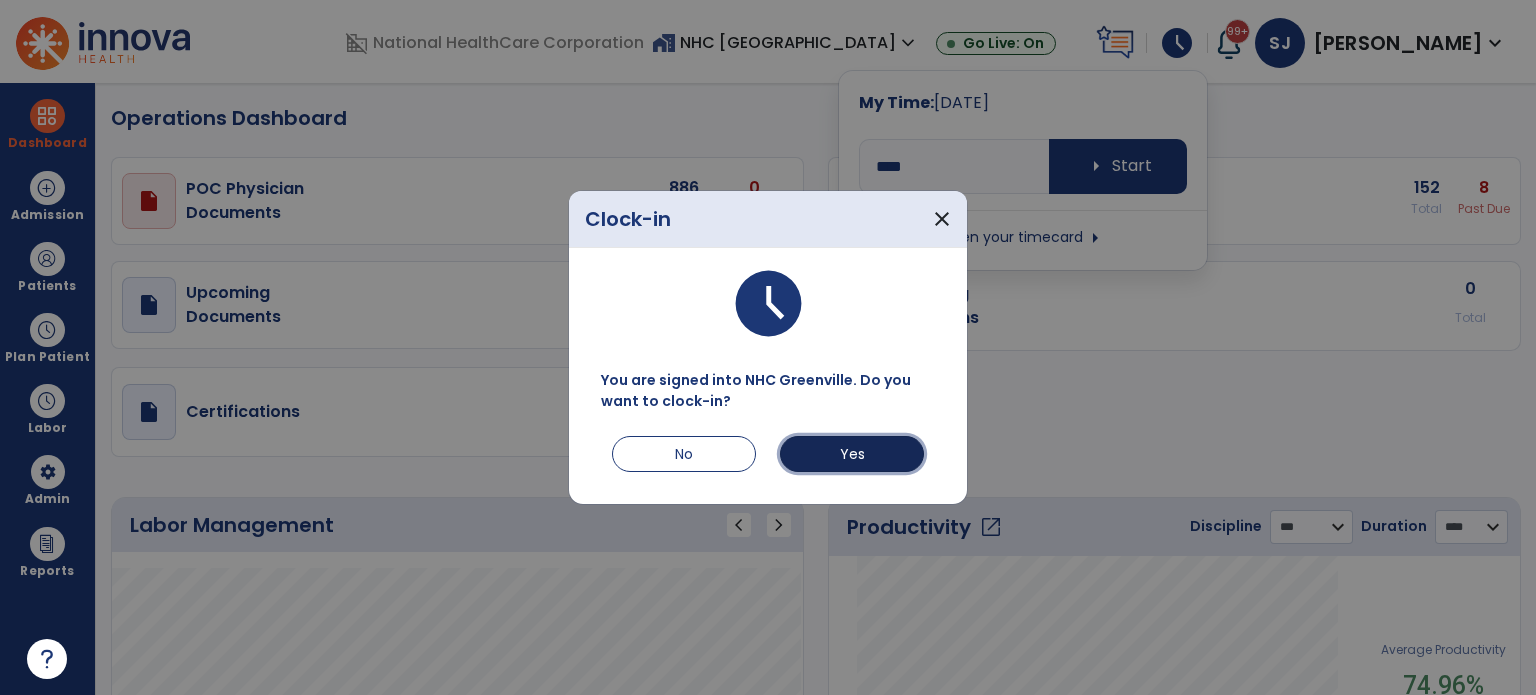 click on "Yes" at bounding box center [852, 454] 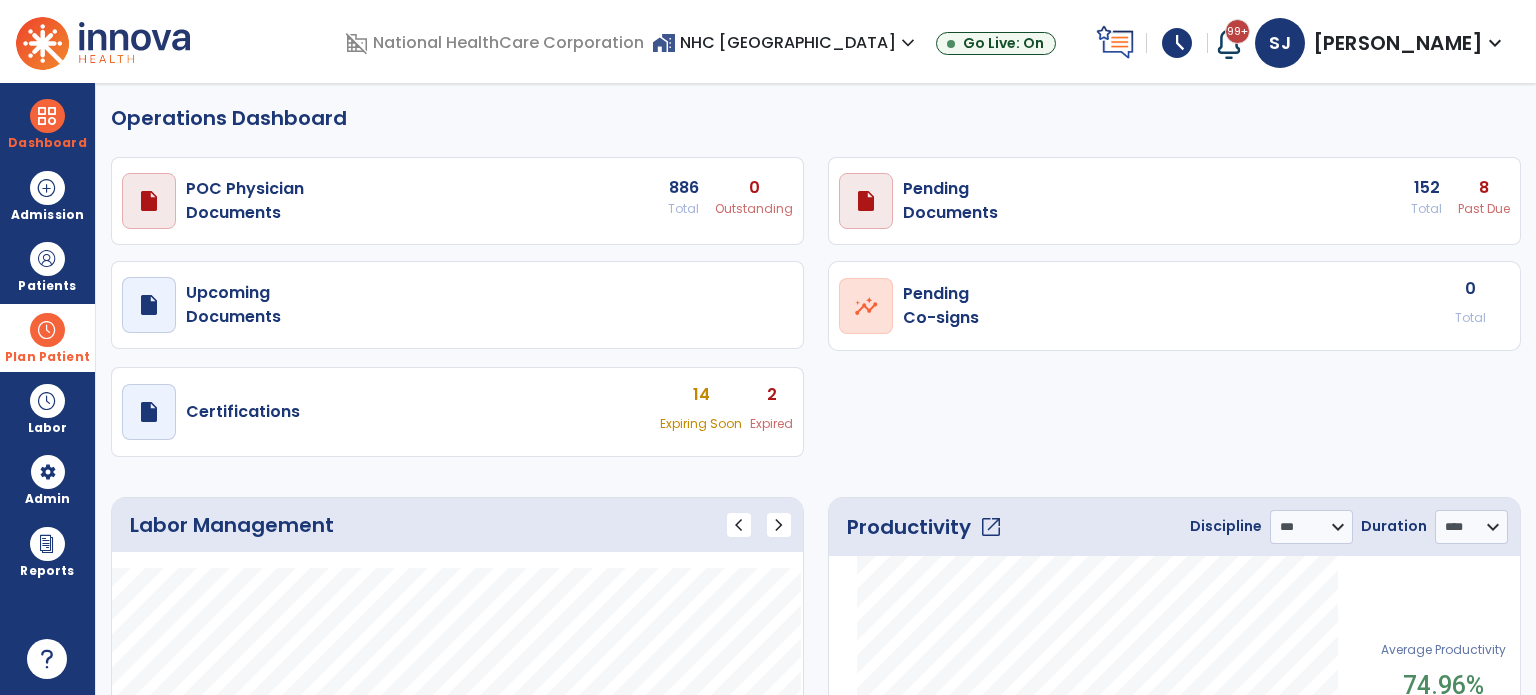 click at bounding box center (47, 330) 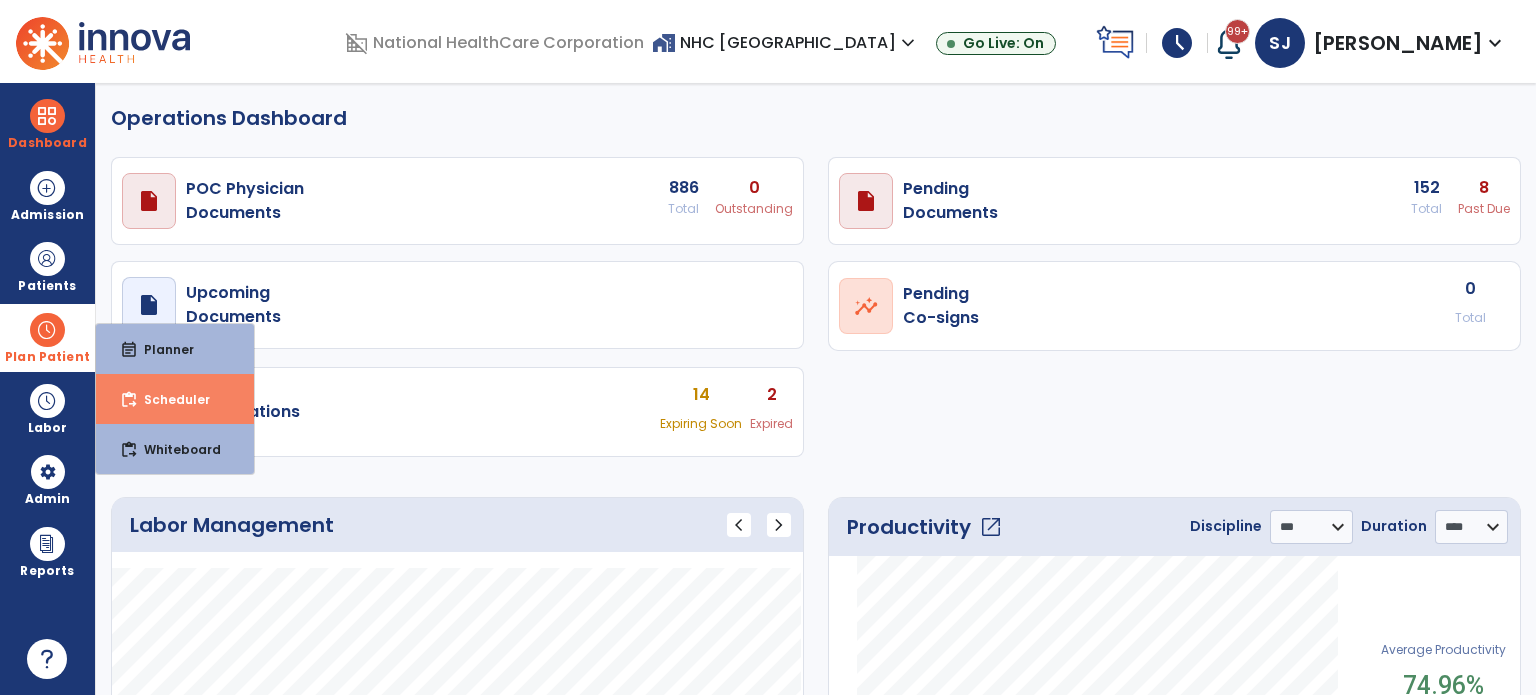 click on "Scheduler" at bounding box center (169, 399) 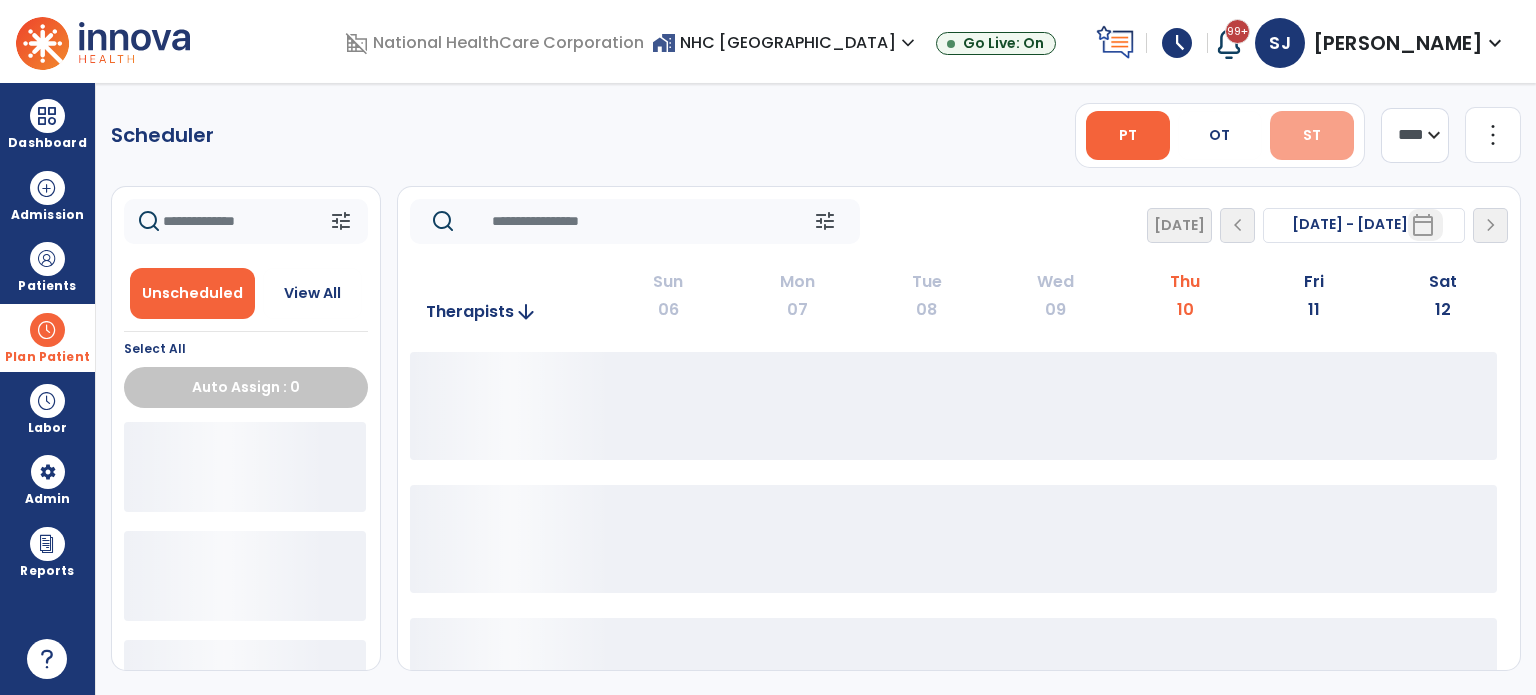 click on "ST" at bounding box center [1312, 135] 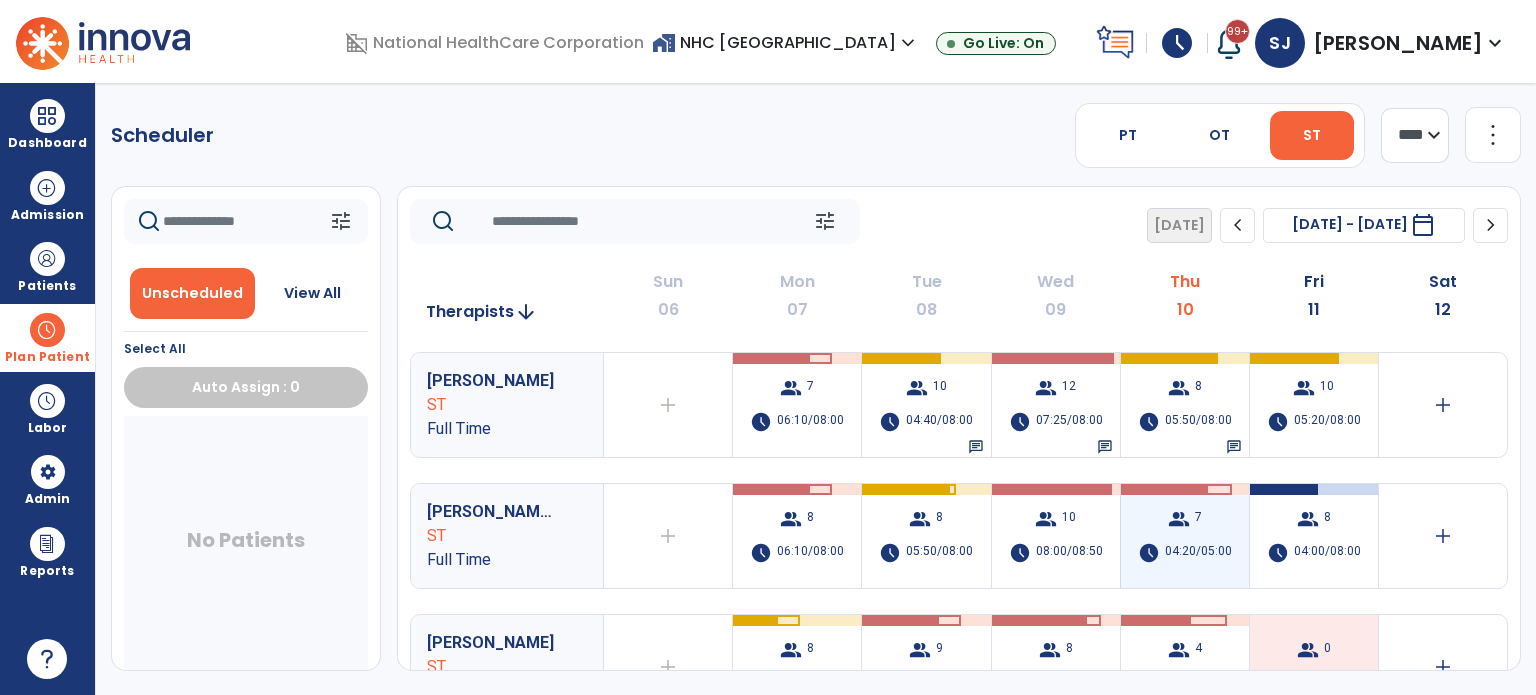 click on "group  7  schedule  04:20/05:00" at bounding box center [1185, 536] 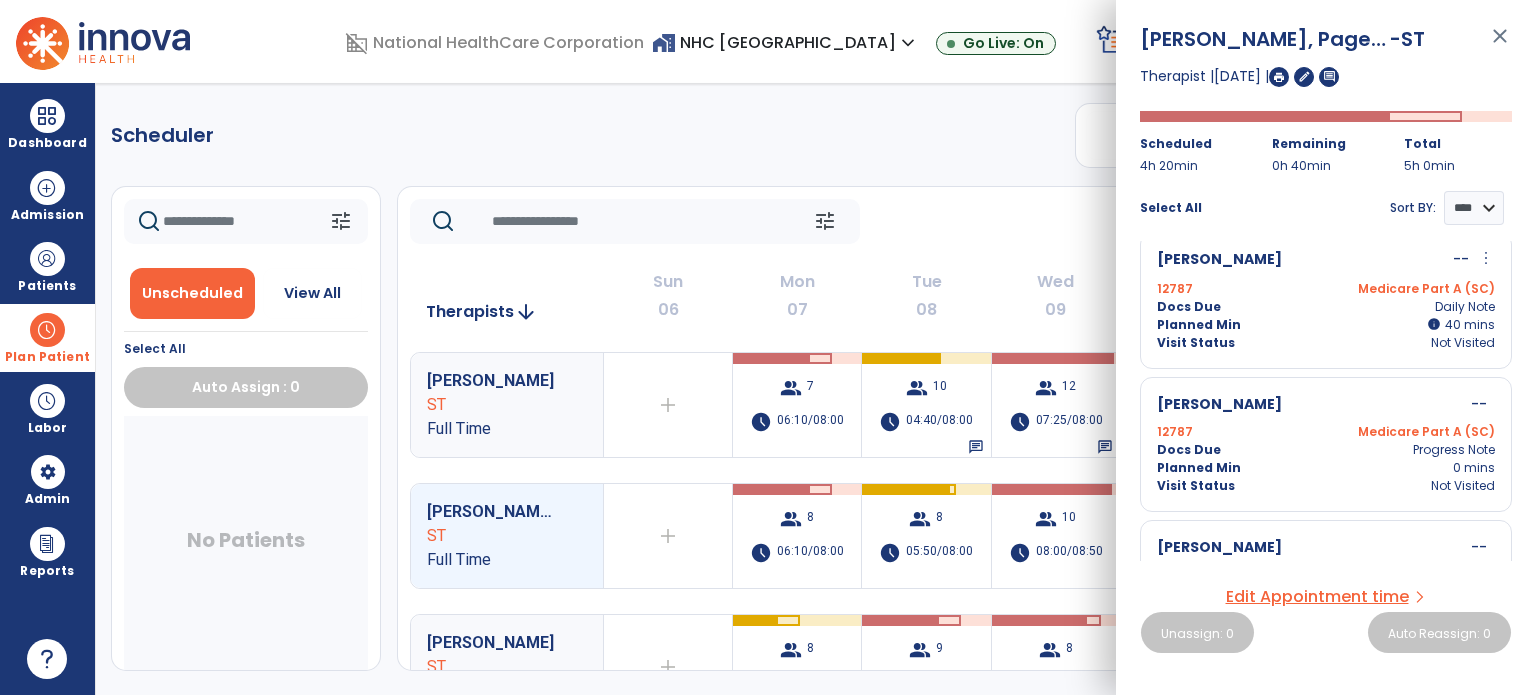 scroll, scrollTop: 700, scrollLeft: 0, axis: vertical 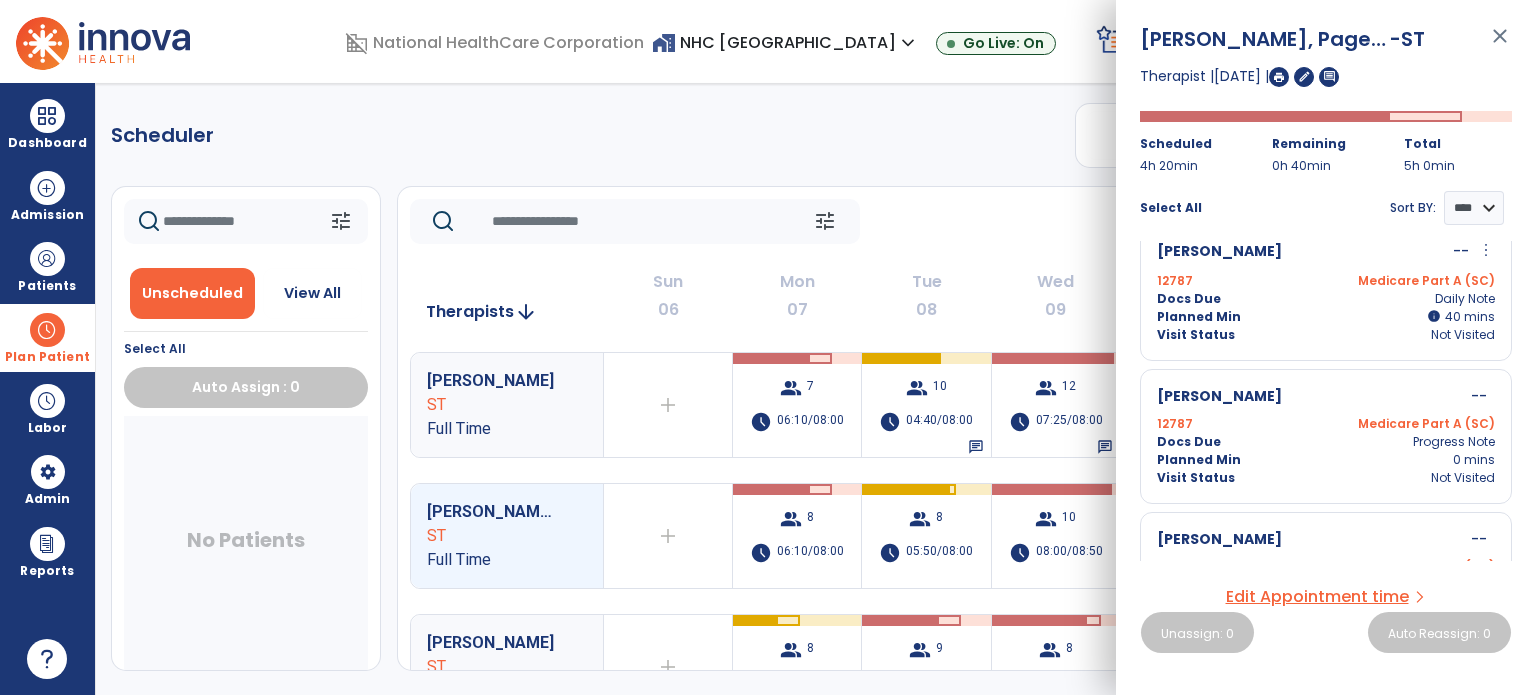 click on "[PERSON_NAME]   --  more_vert  edit   Edit Session   alt_route   Split Minutes  12787 Medicare Part A (SC)  Docs Due Daily Note   Planned Min  info   40 I 40 mins  Visit Status  Not Visited" at bounding box center (1326, 292) 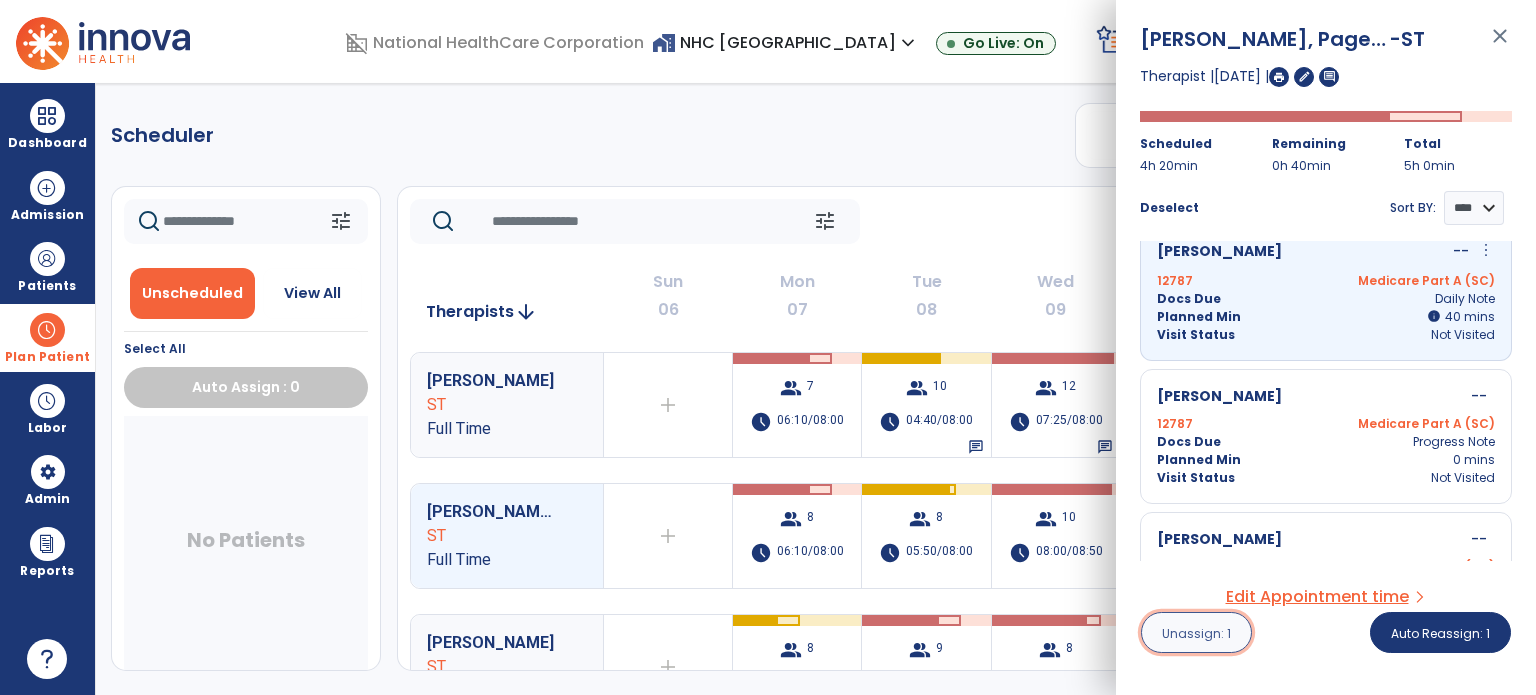 click on "Unassign: 1" at bounding box center [1196, 633] 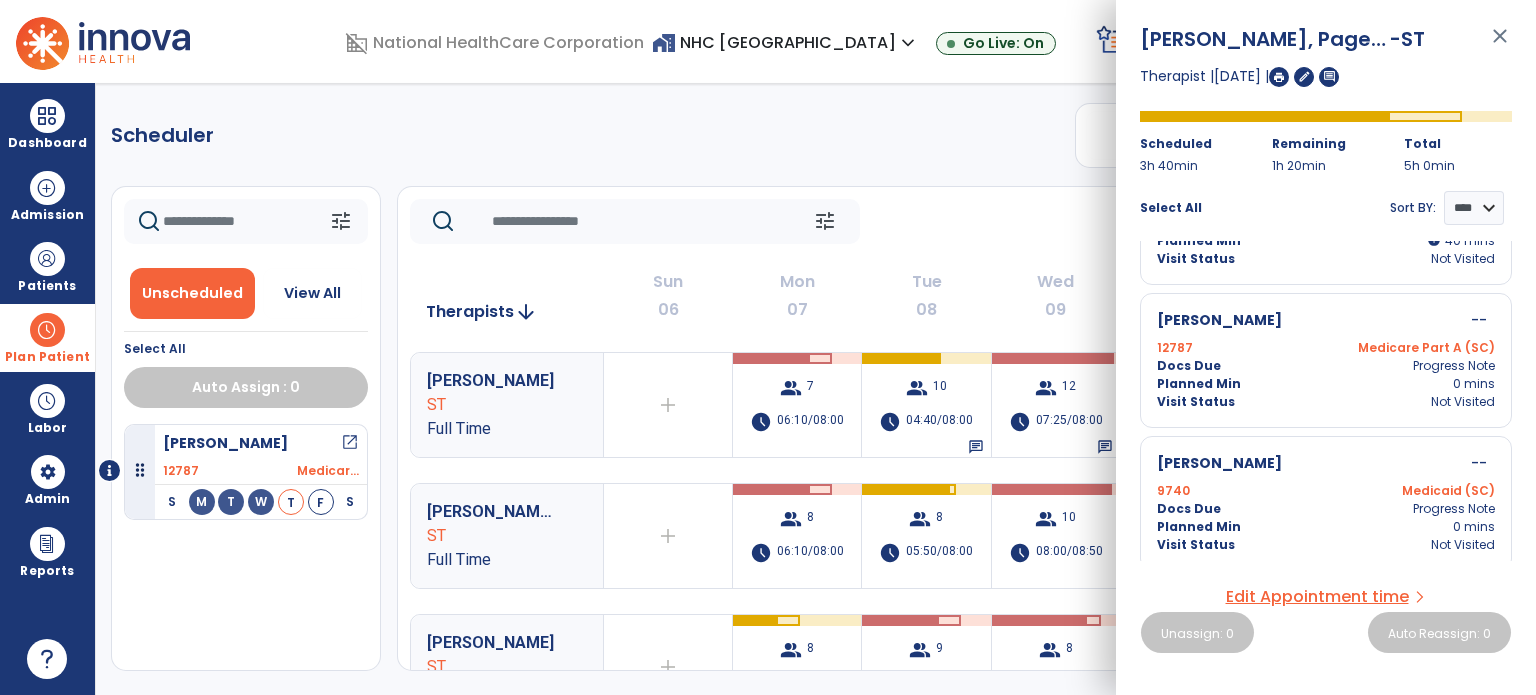 scroll, scrollTop: 636, scrollLeft: 0, axis: vertical 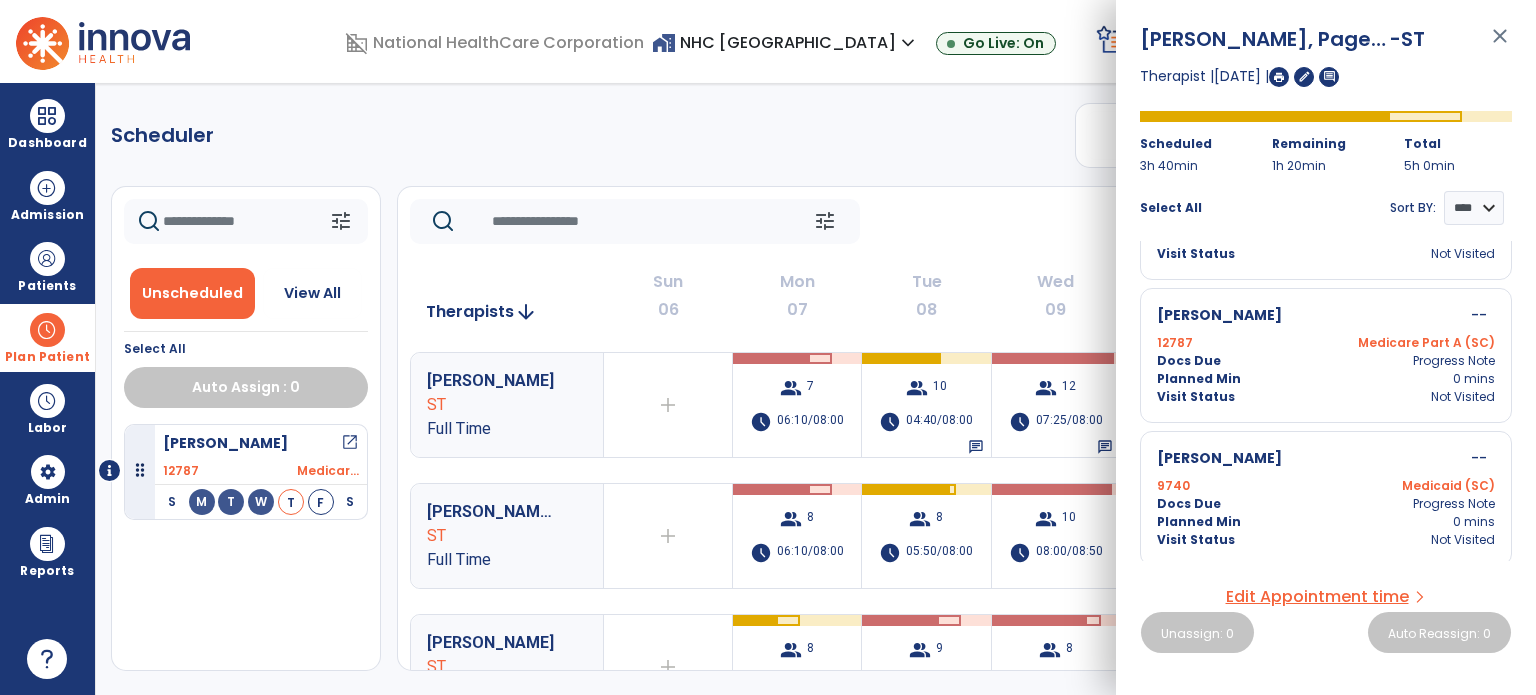 click on "close" at bounding box center (1500, 45) 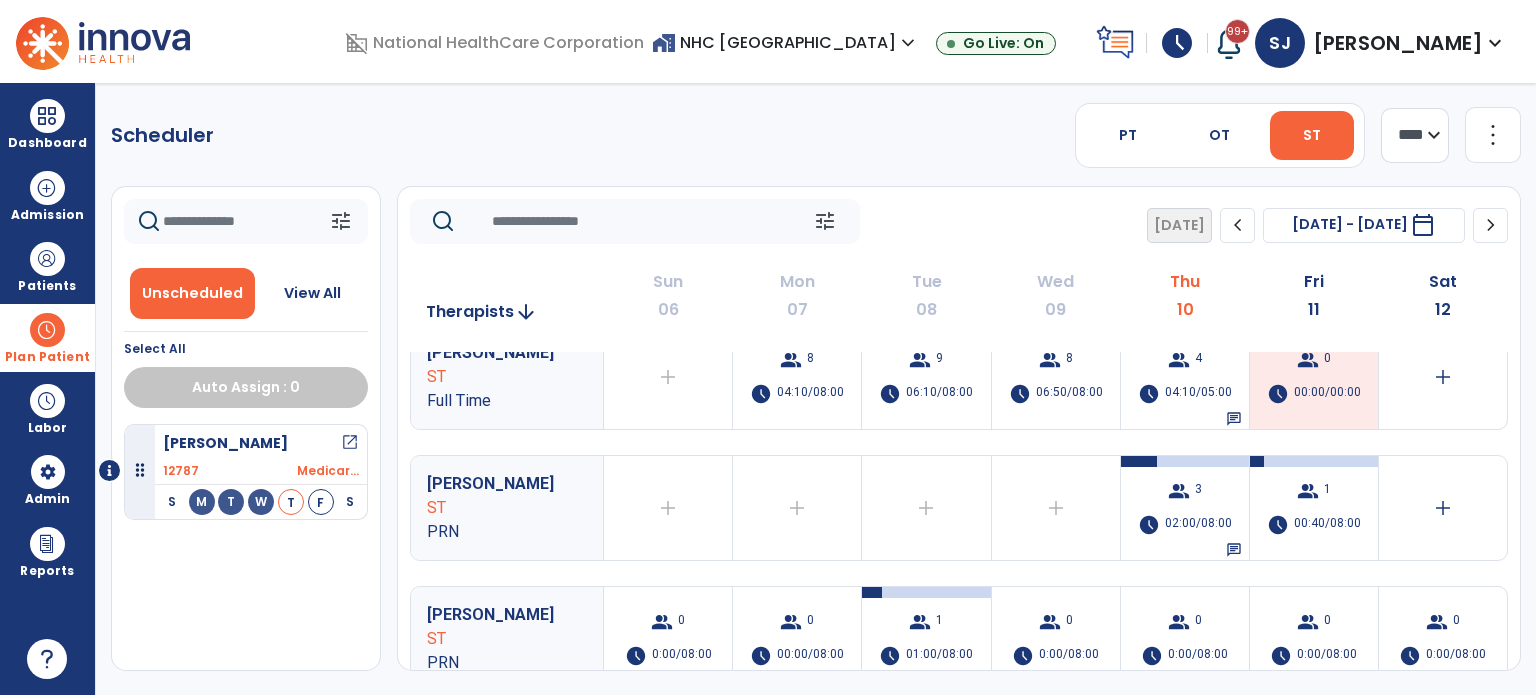 scroll, scrollTop: 300, scrollLeft: 0, axis: vertical 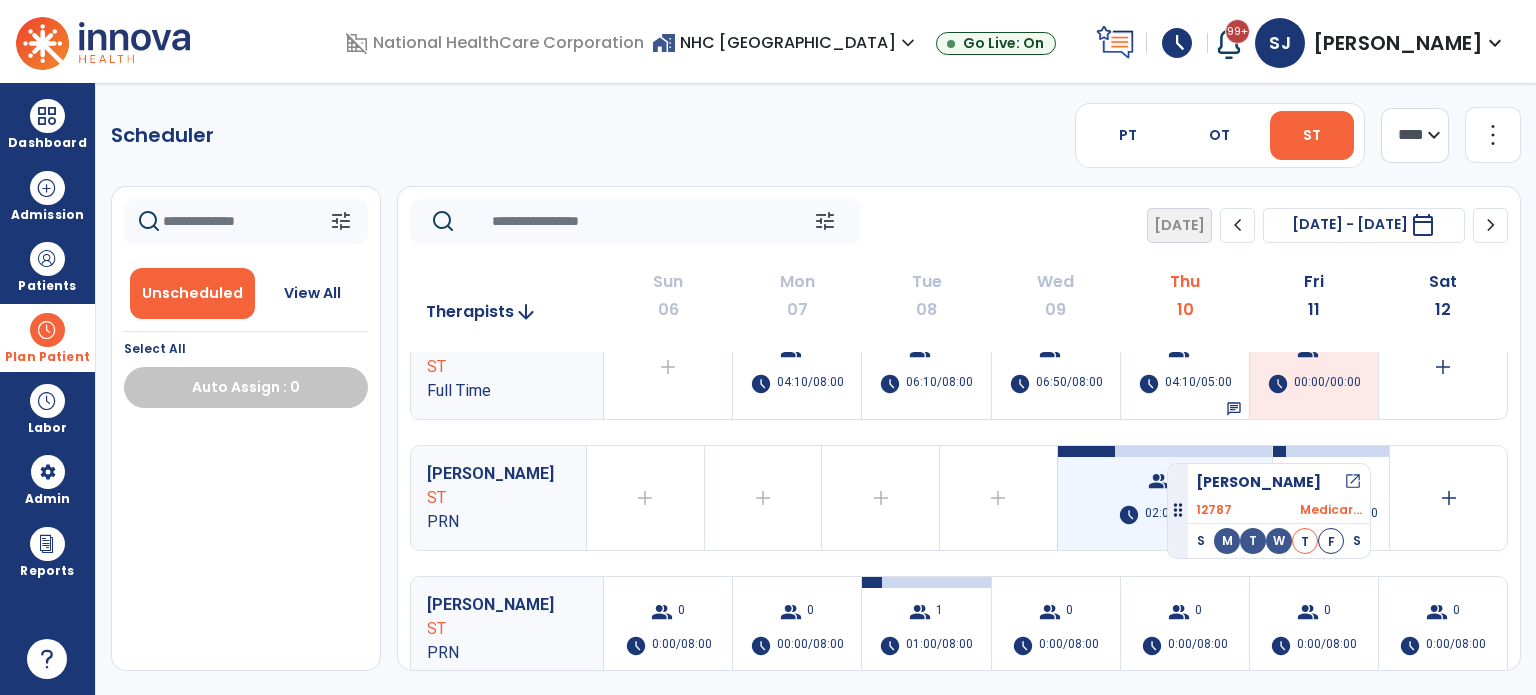 drag, startPoint x: 250, startPoint y: 464, endPoint x: 1167, endPoint y: 455, distance: 917.0442 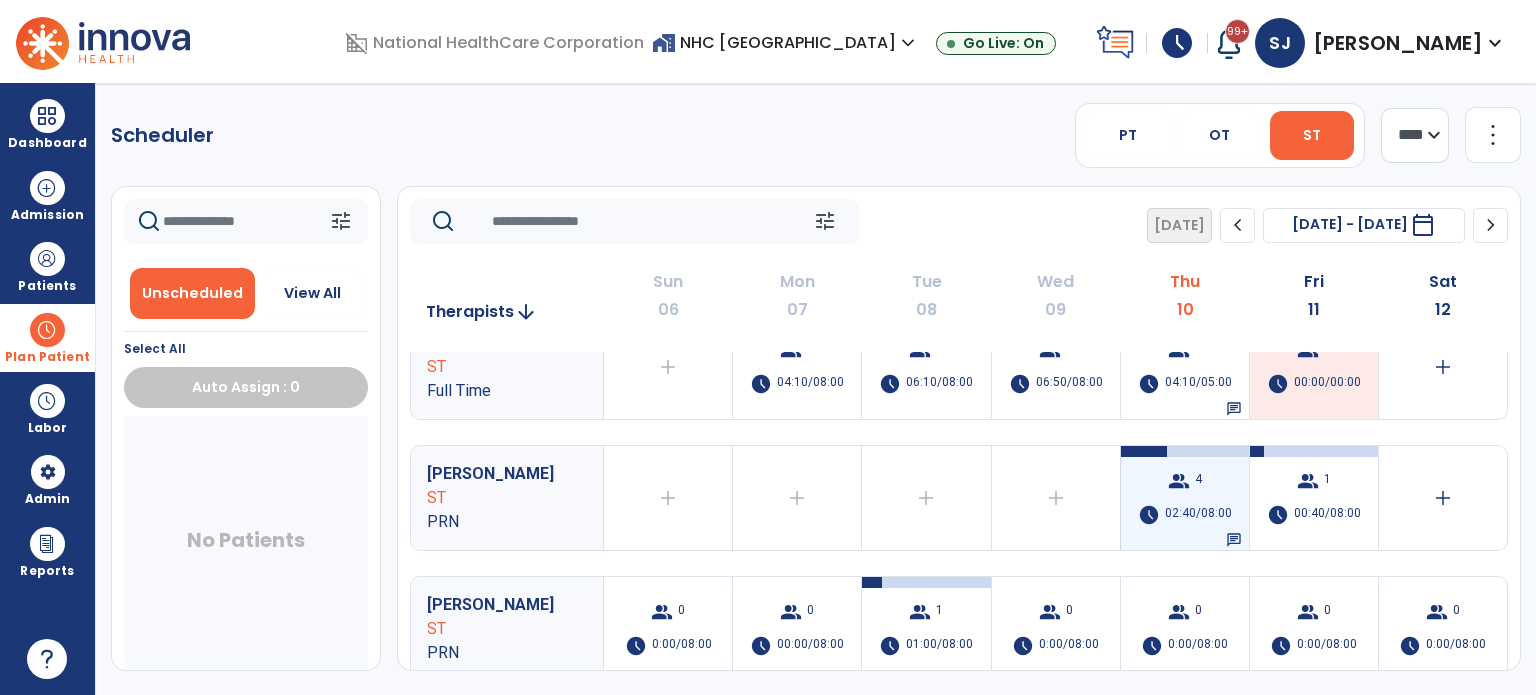 click on "group  4  schedule  02:40/08:00   chat" at bounding box center (1185, 498) 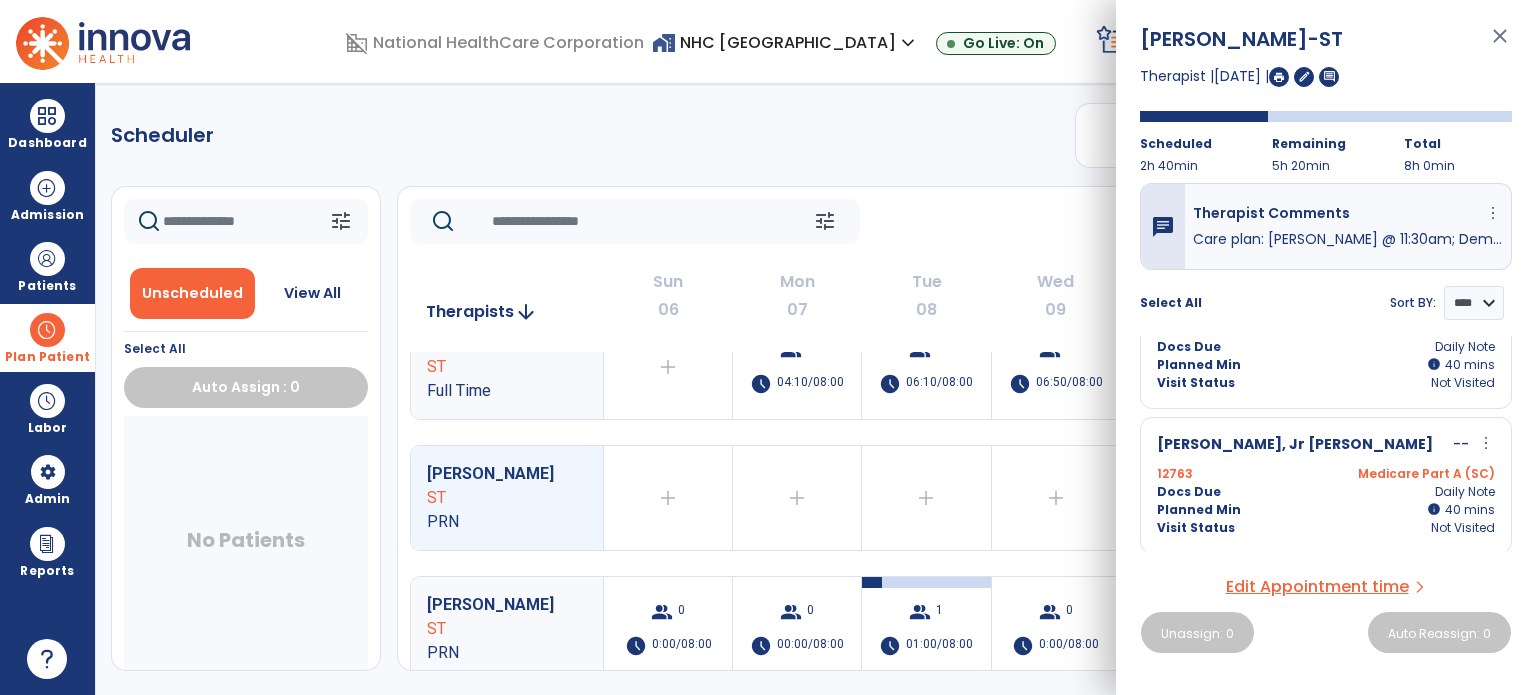 scroll, scrollTop: 0, scrollLeft: 0, axis: both 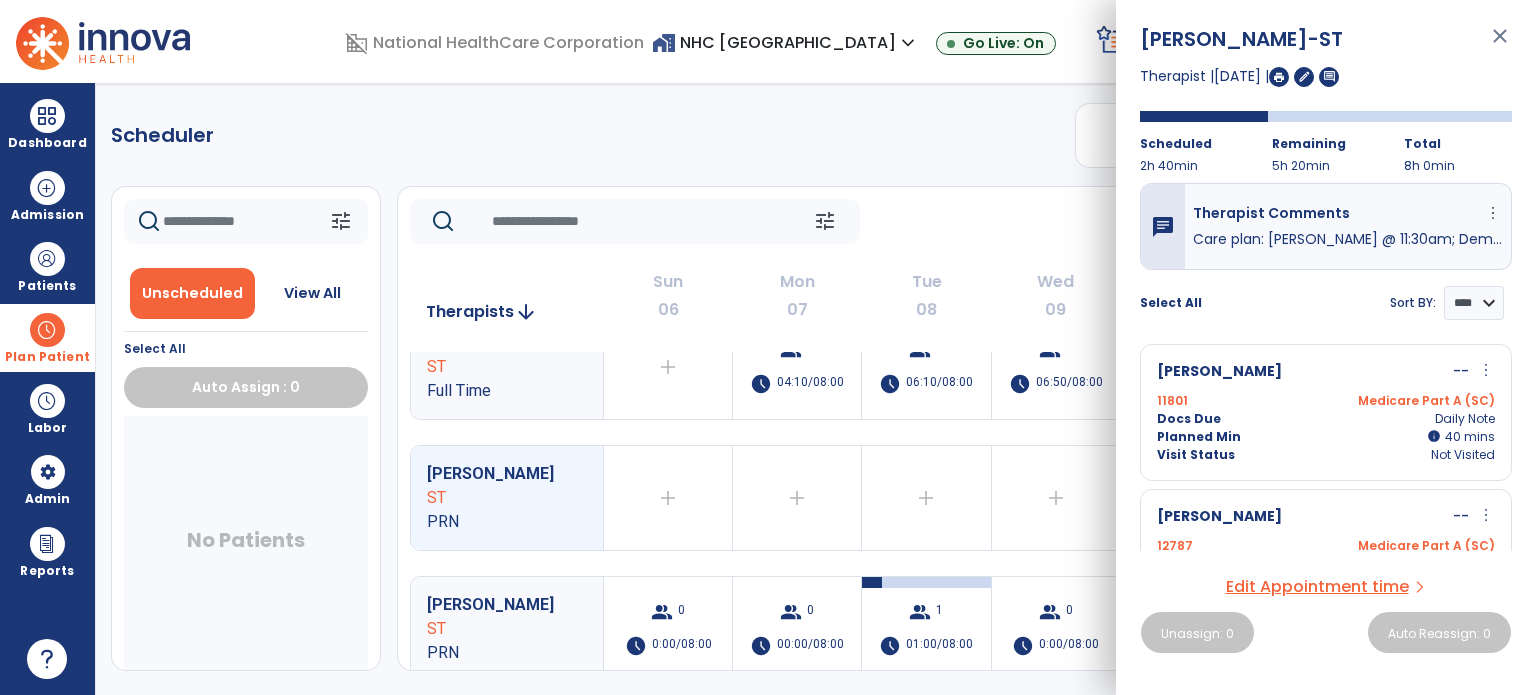 click at bounding box center [1279, 77] 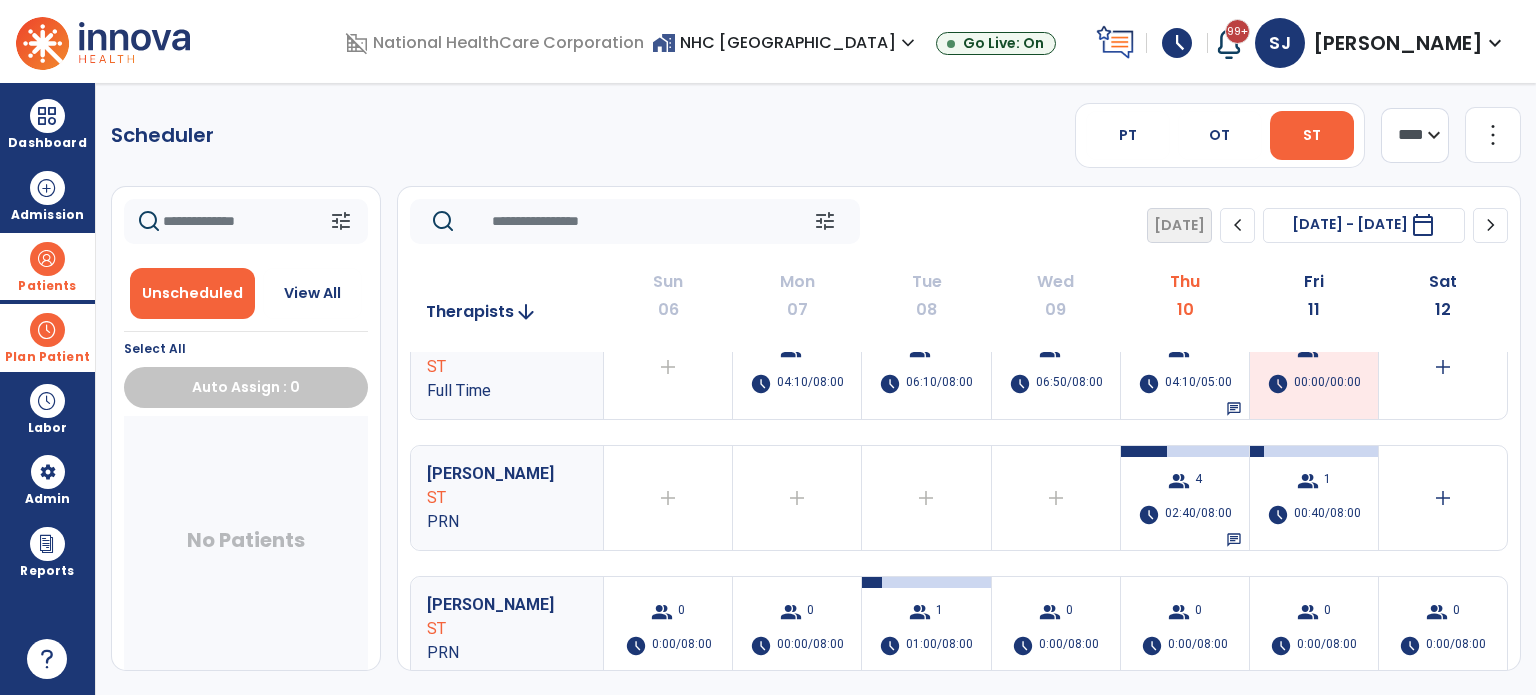 click on "Patients" at bounding box center (47, 286) 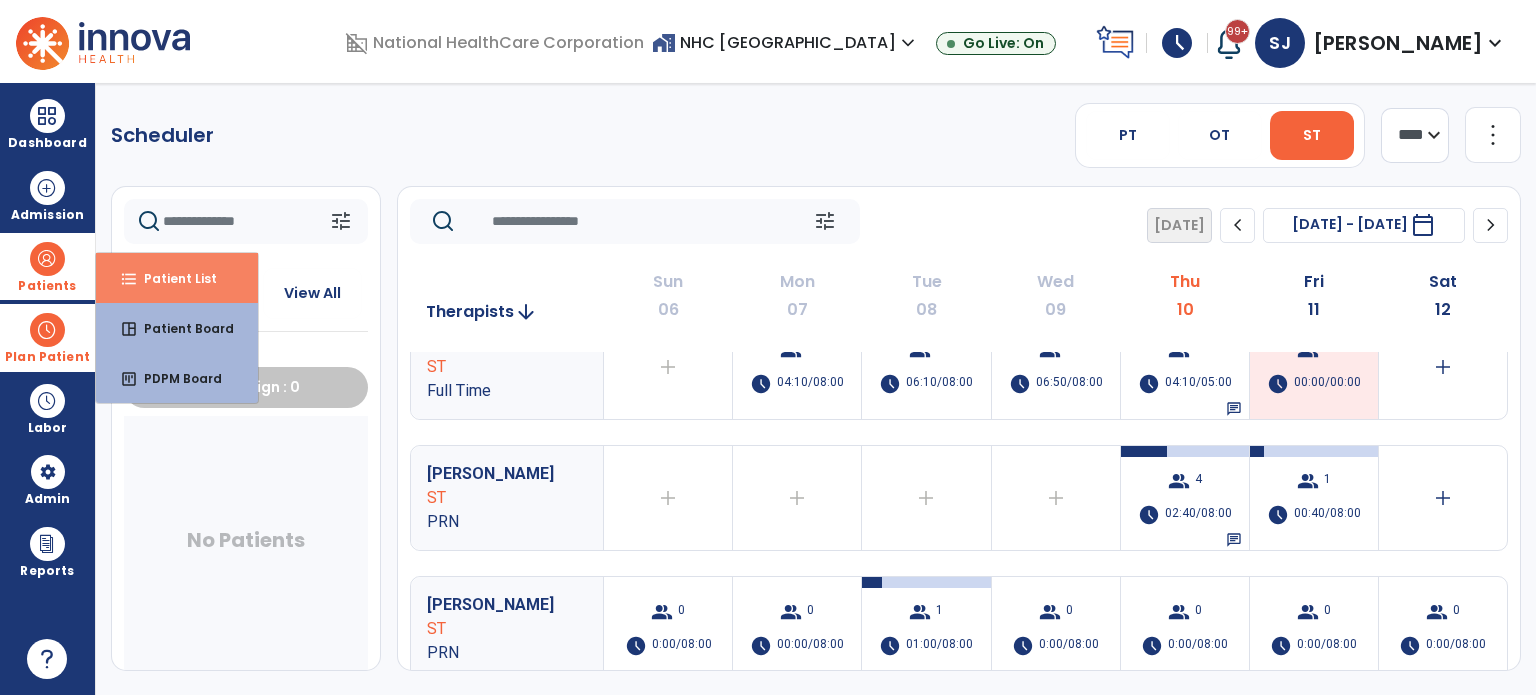 click on "Patient List" at bounding box center (172, 278) 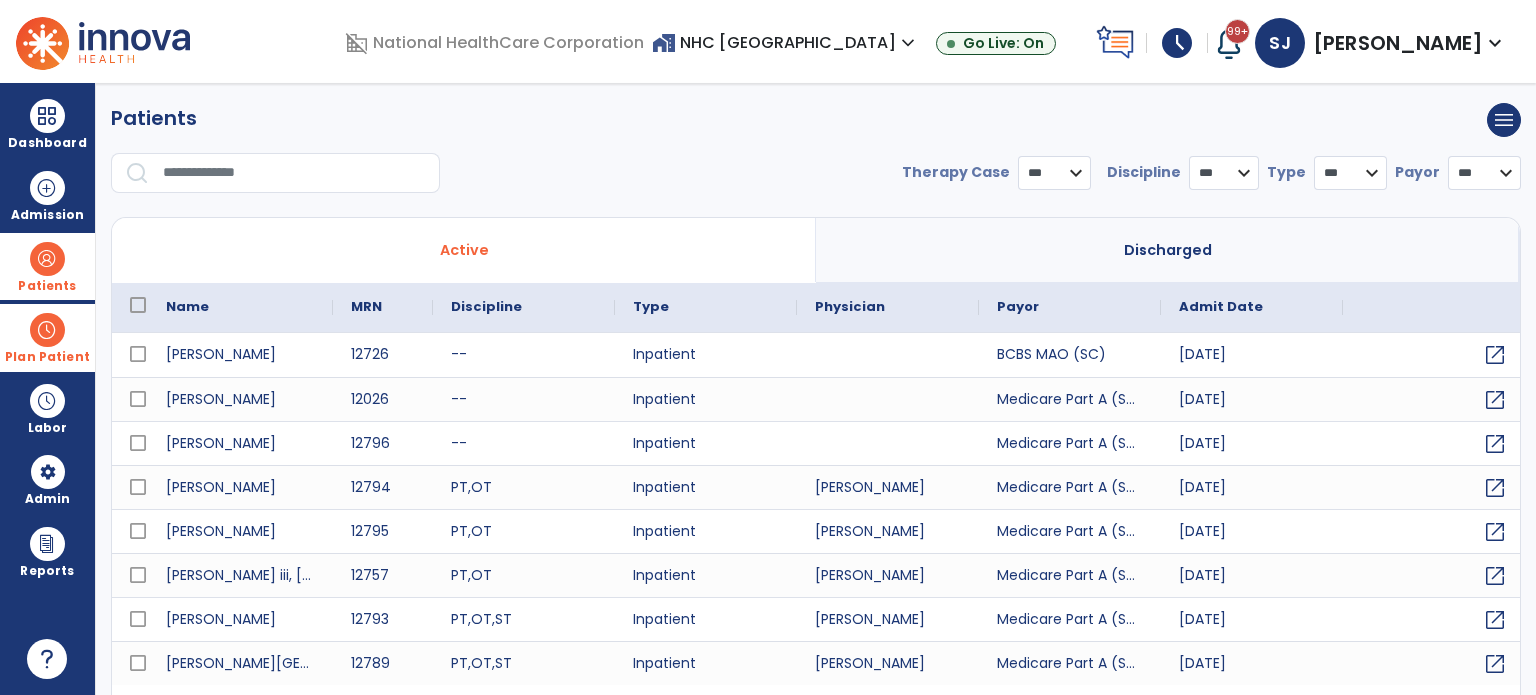 select on "***" 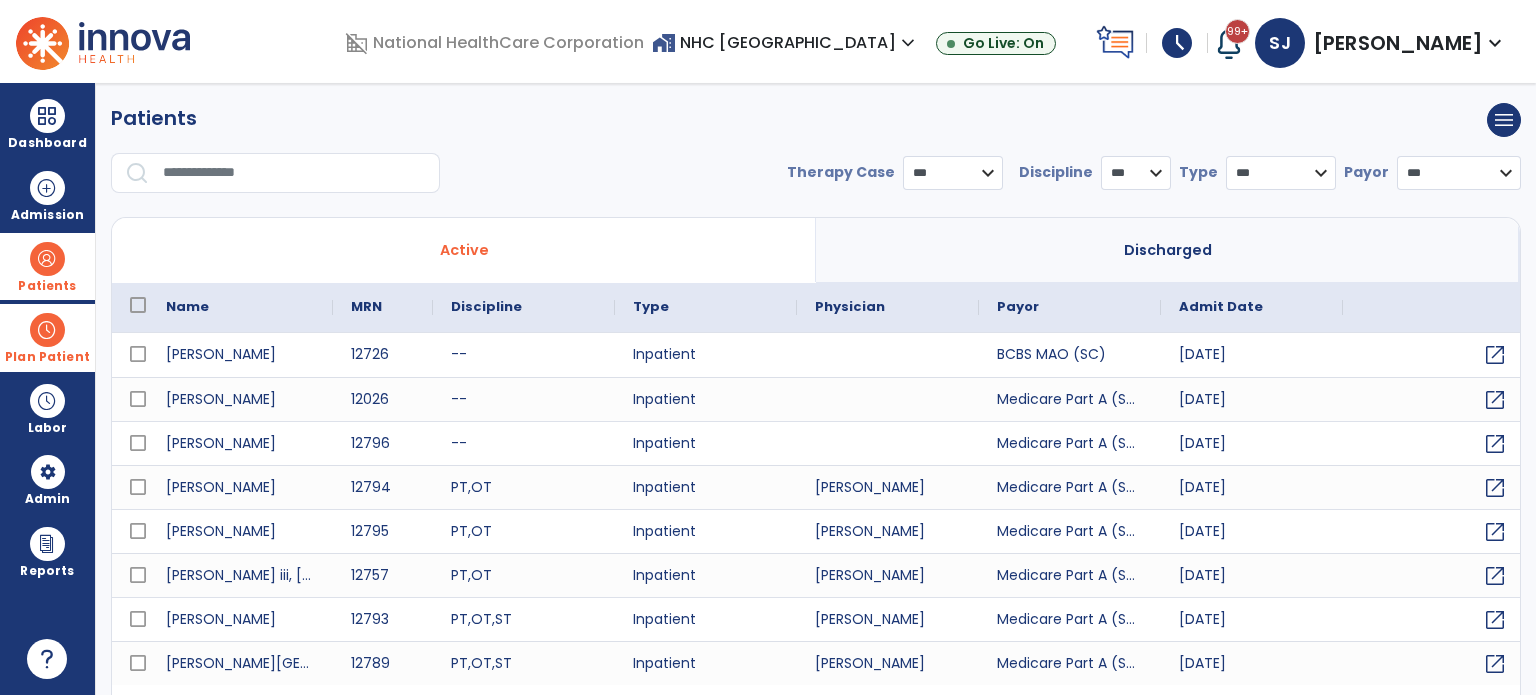 click at bounding box center (294, 173) 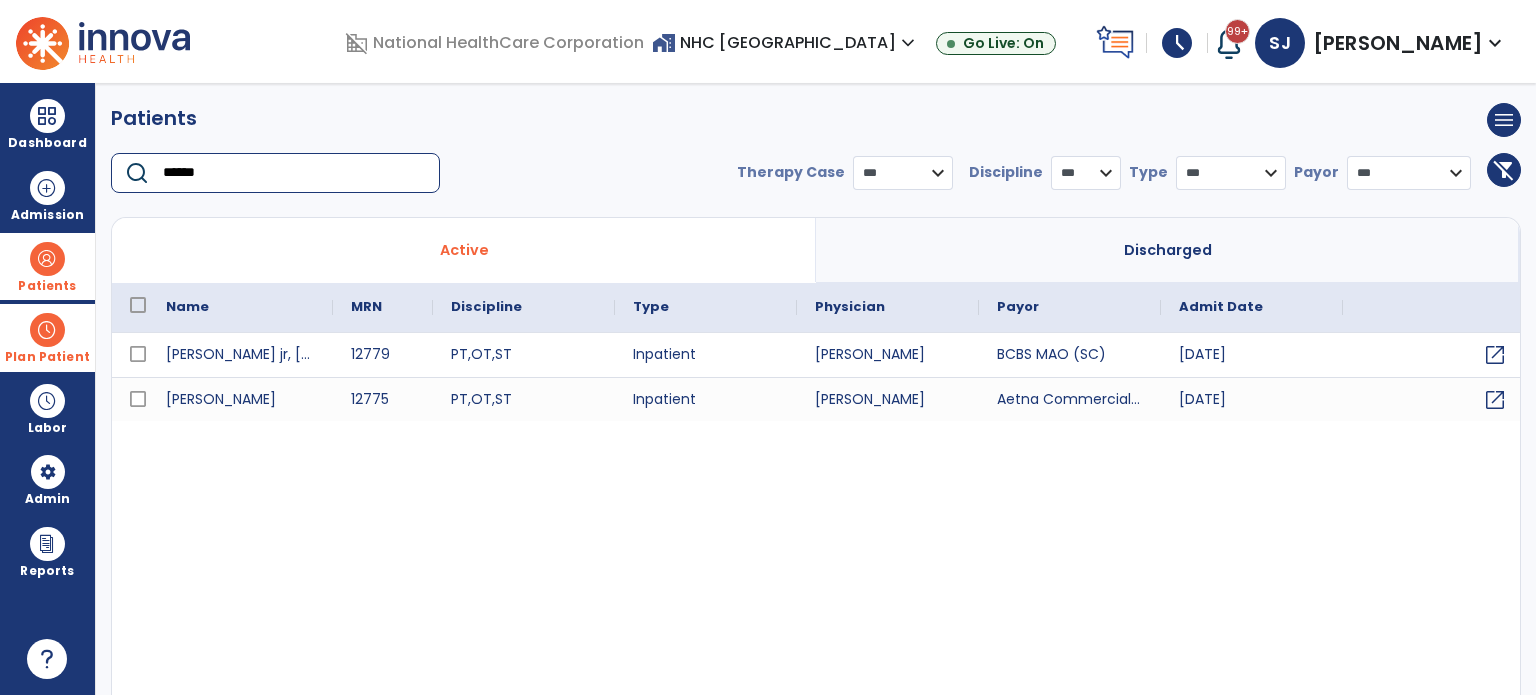 type on "******" 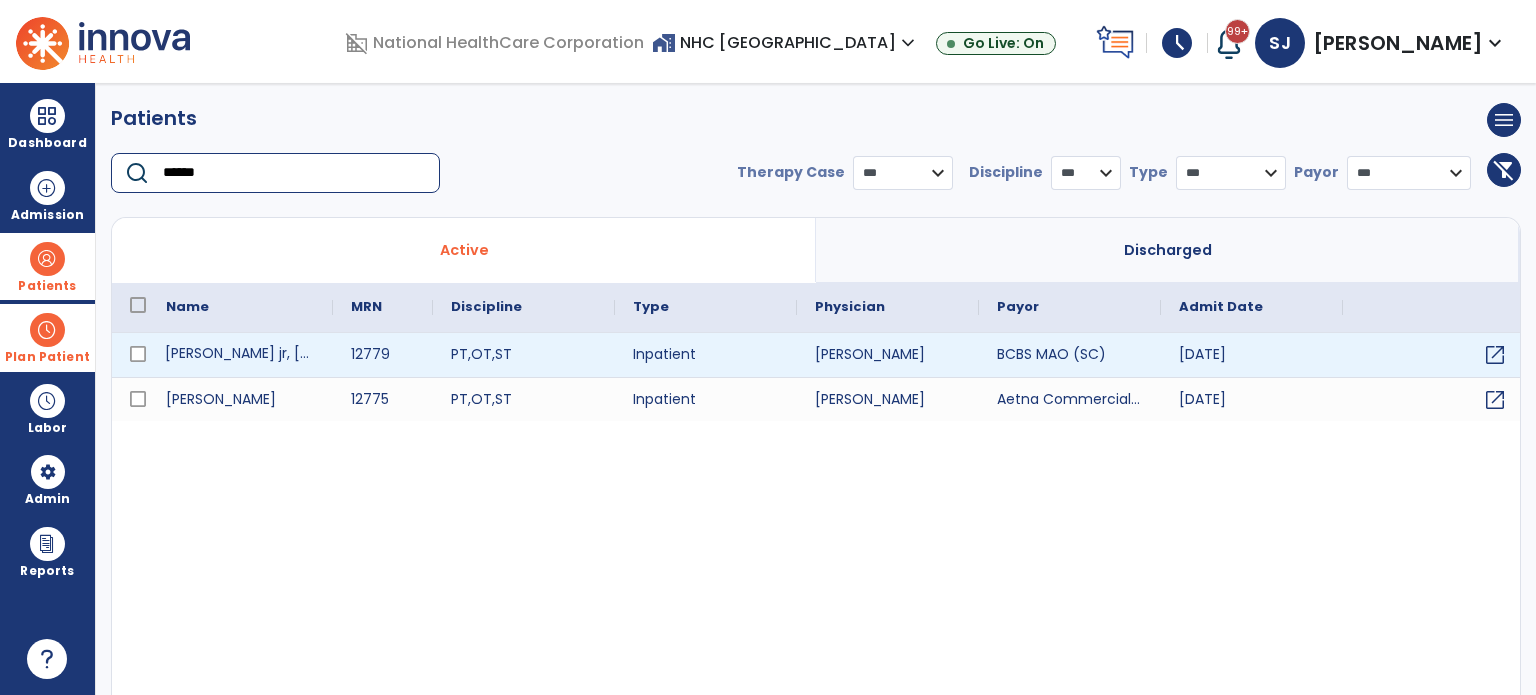 click on "[PERSON_NAME] jr, [PERSON_NAME]" at bounding box center [240, 355] 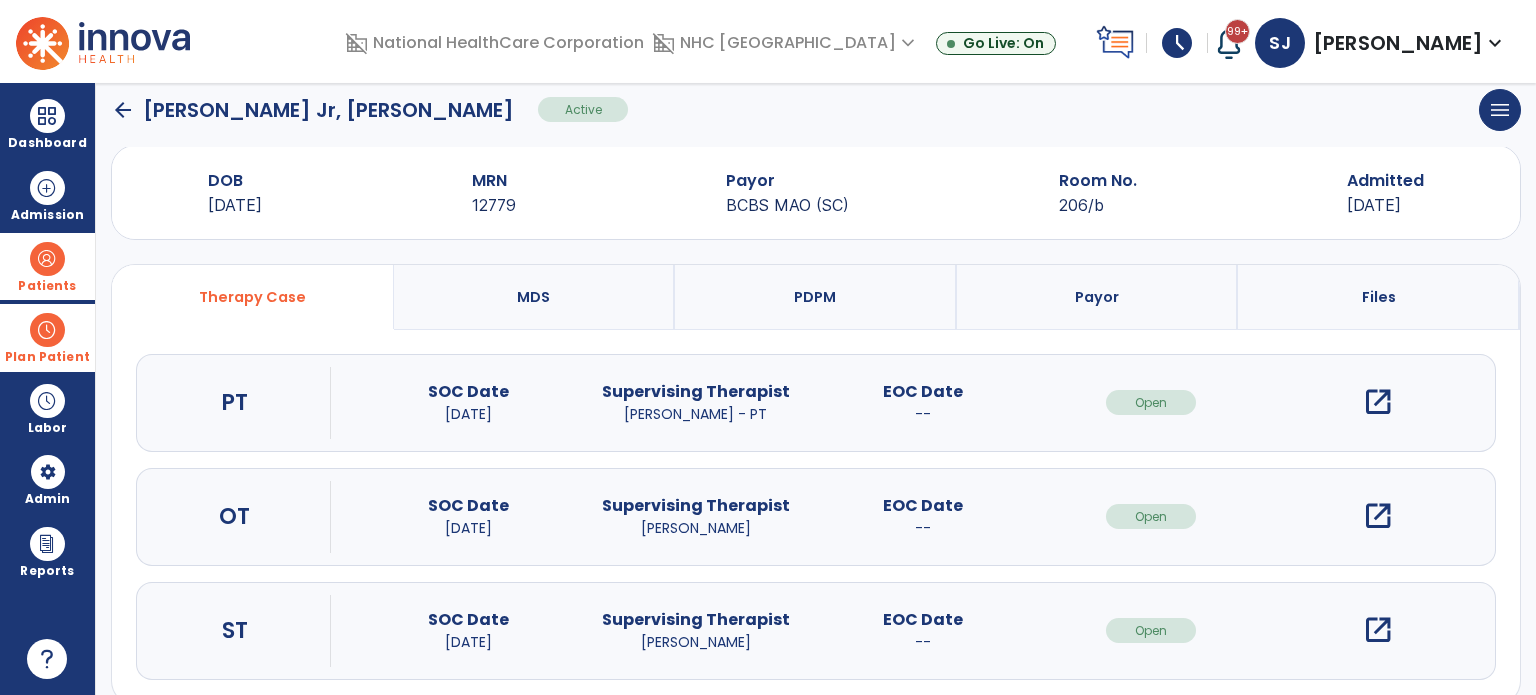 scroll, scrollTop: 62, scrollLeft: 0, axis: vertical 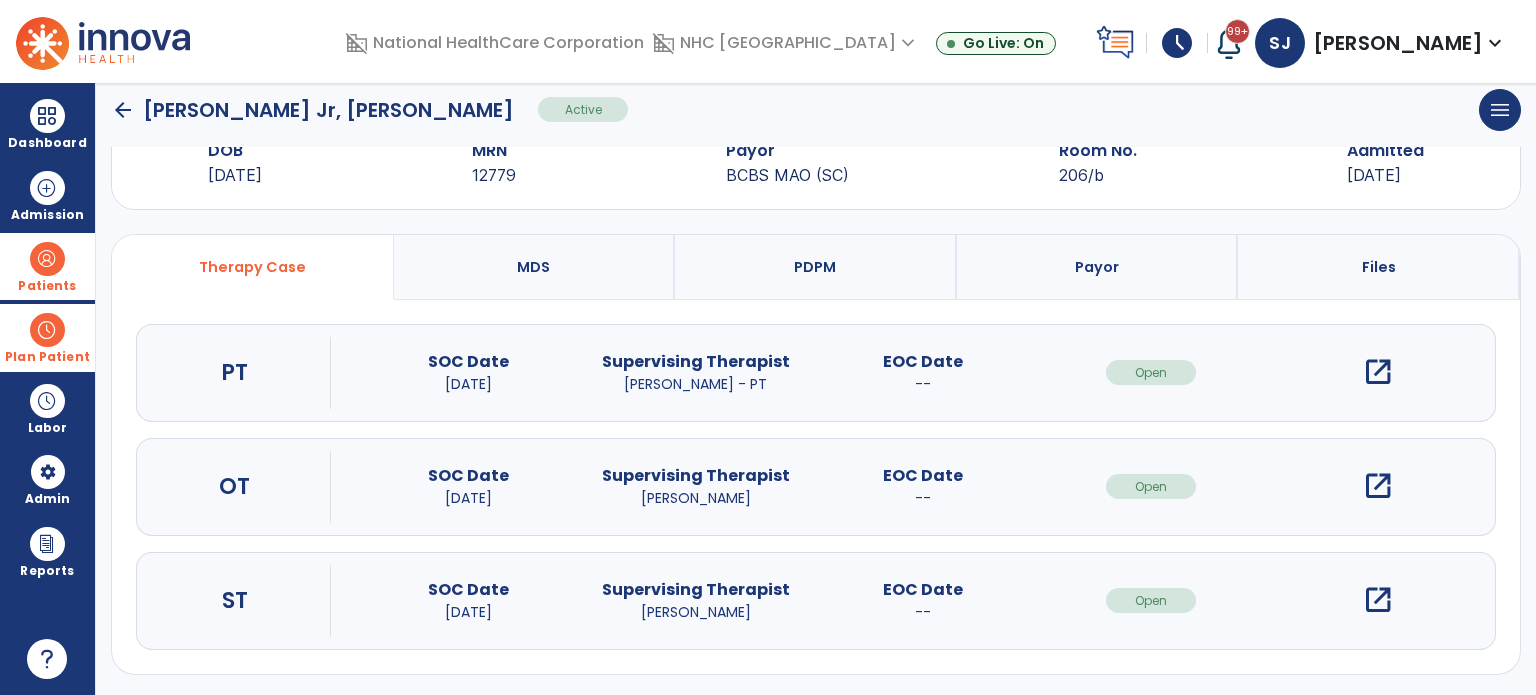 click on "open_in_new" at bounding box center (1378, 600) 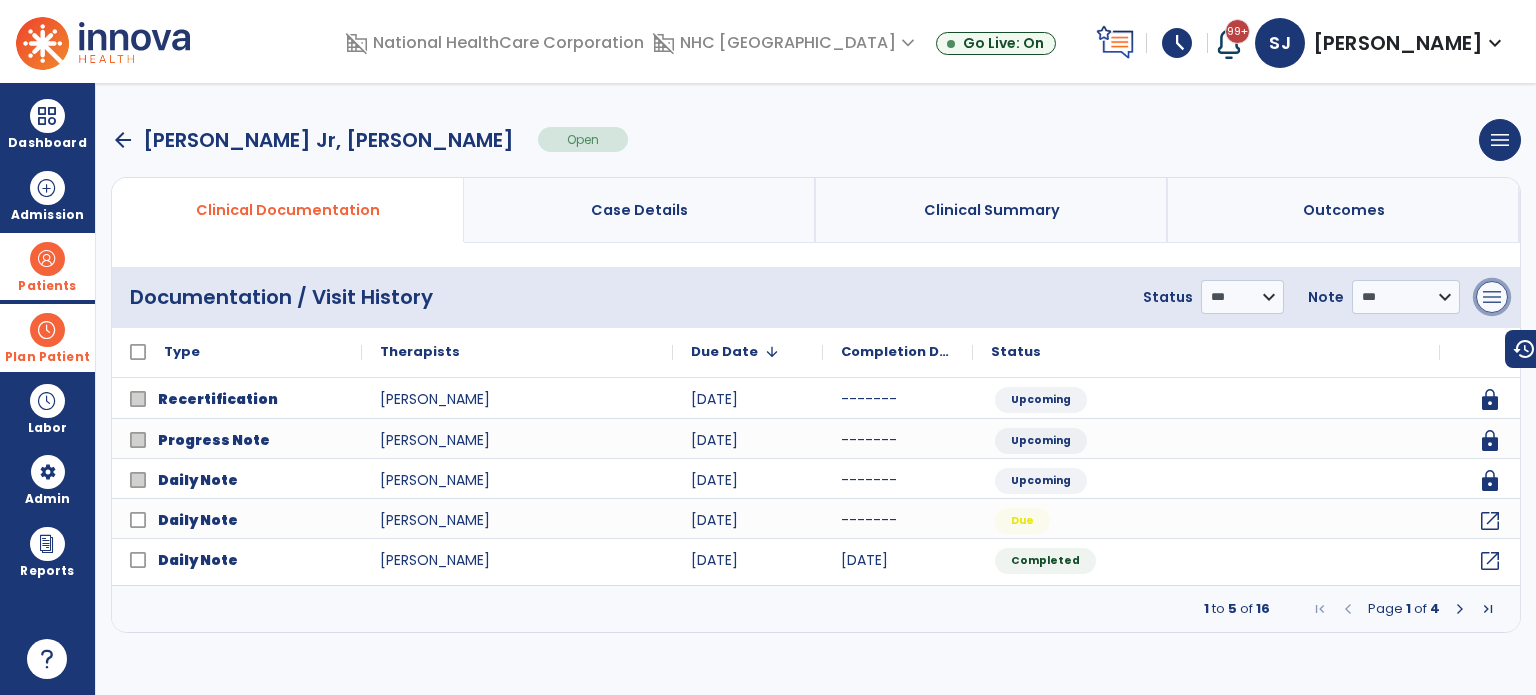 click on "menu" at bounding box center (1492, 297) 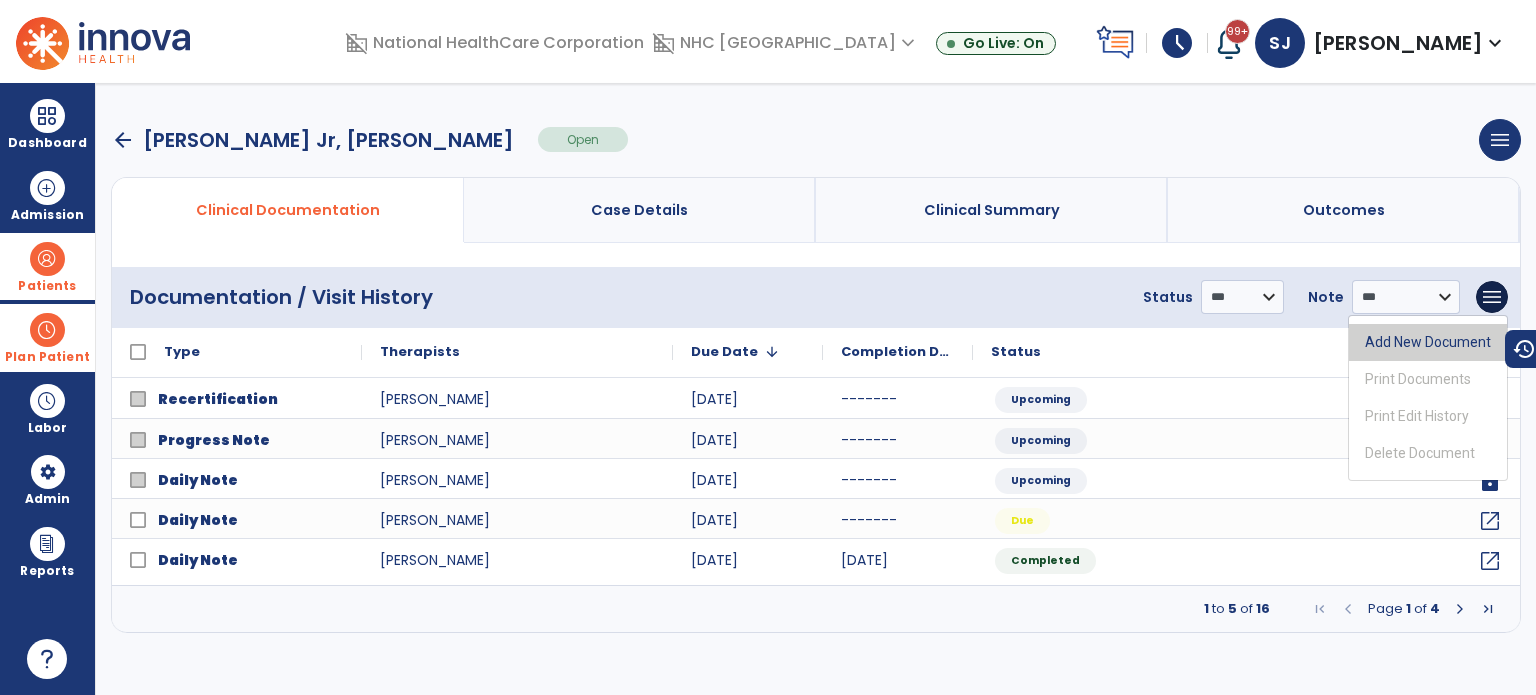 click on "Add New Document" at bounding box center (1428, 342) 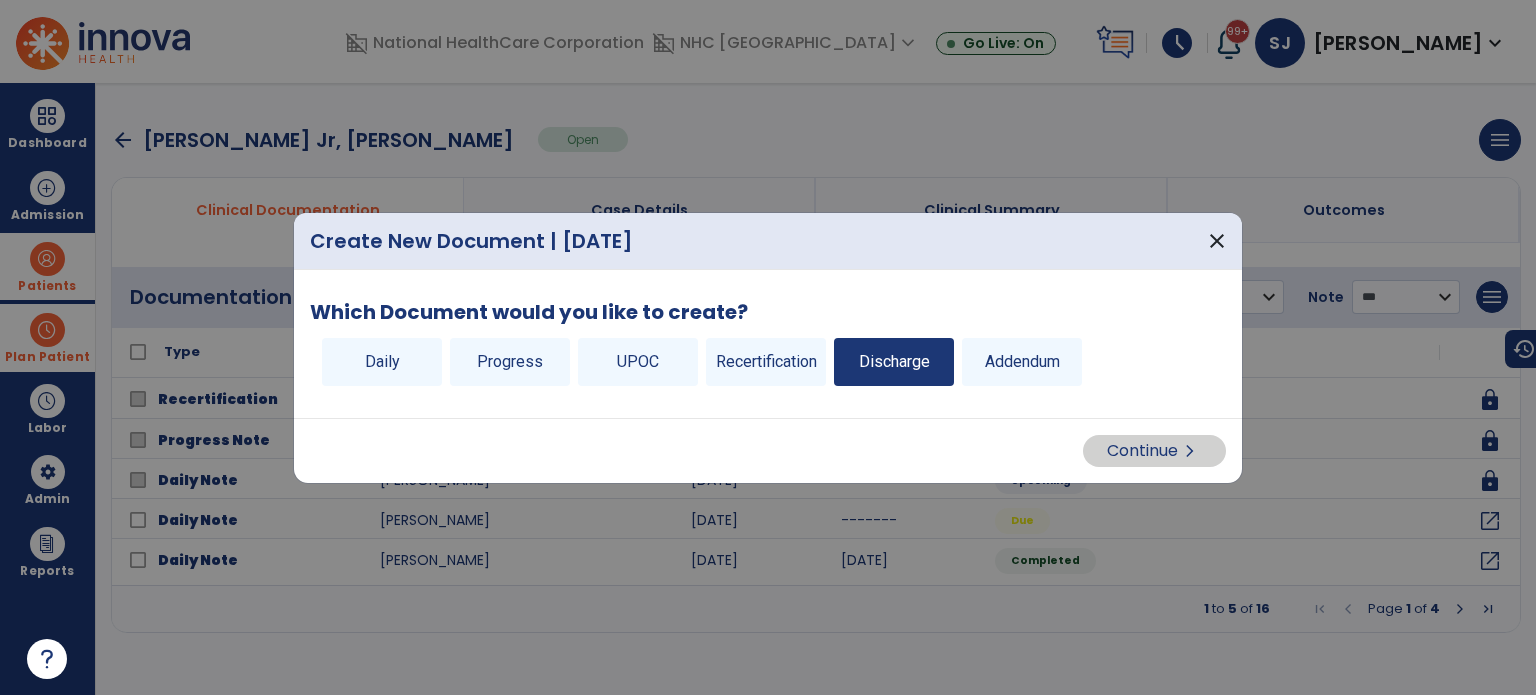 click on "Discharge" at bounding box center [894, 362] 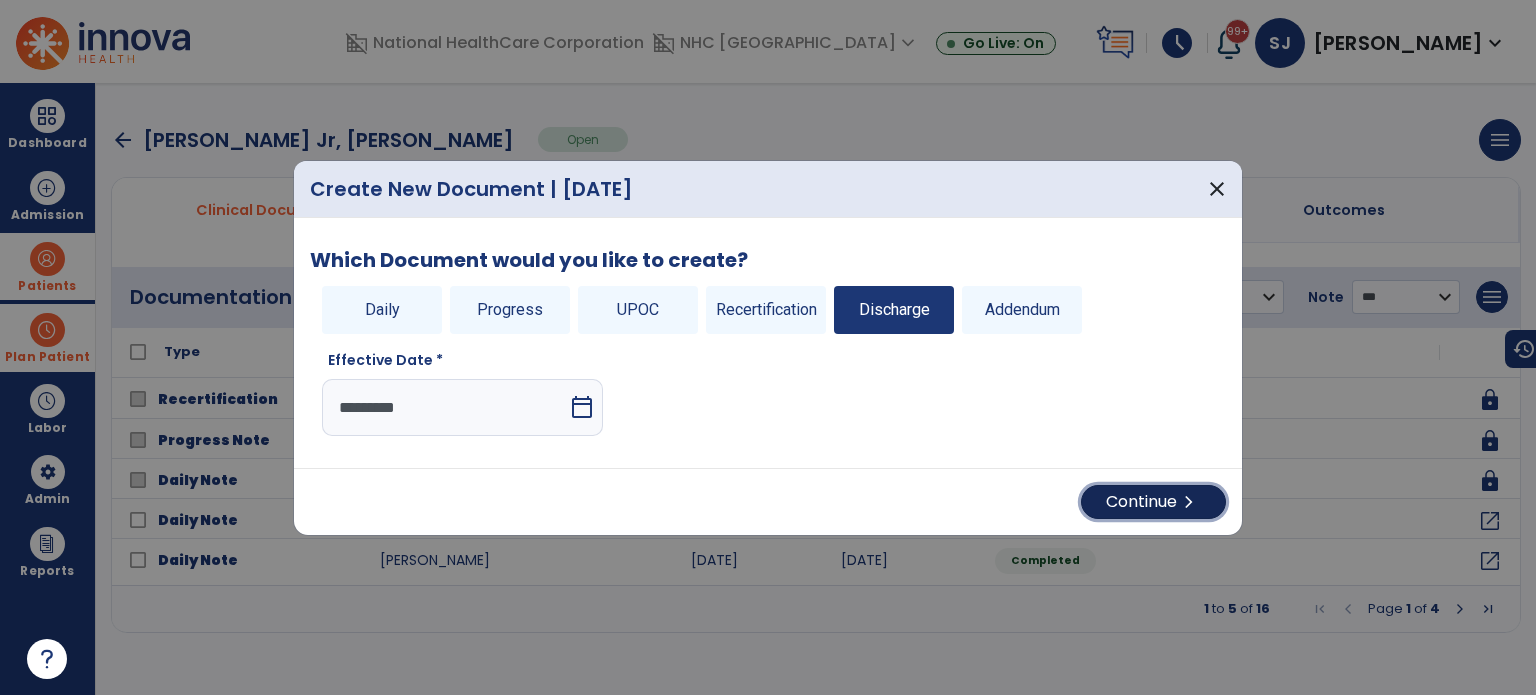 click on "Continue   chevron_right" at bounding box center (1153, 502) 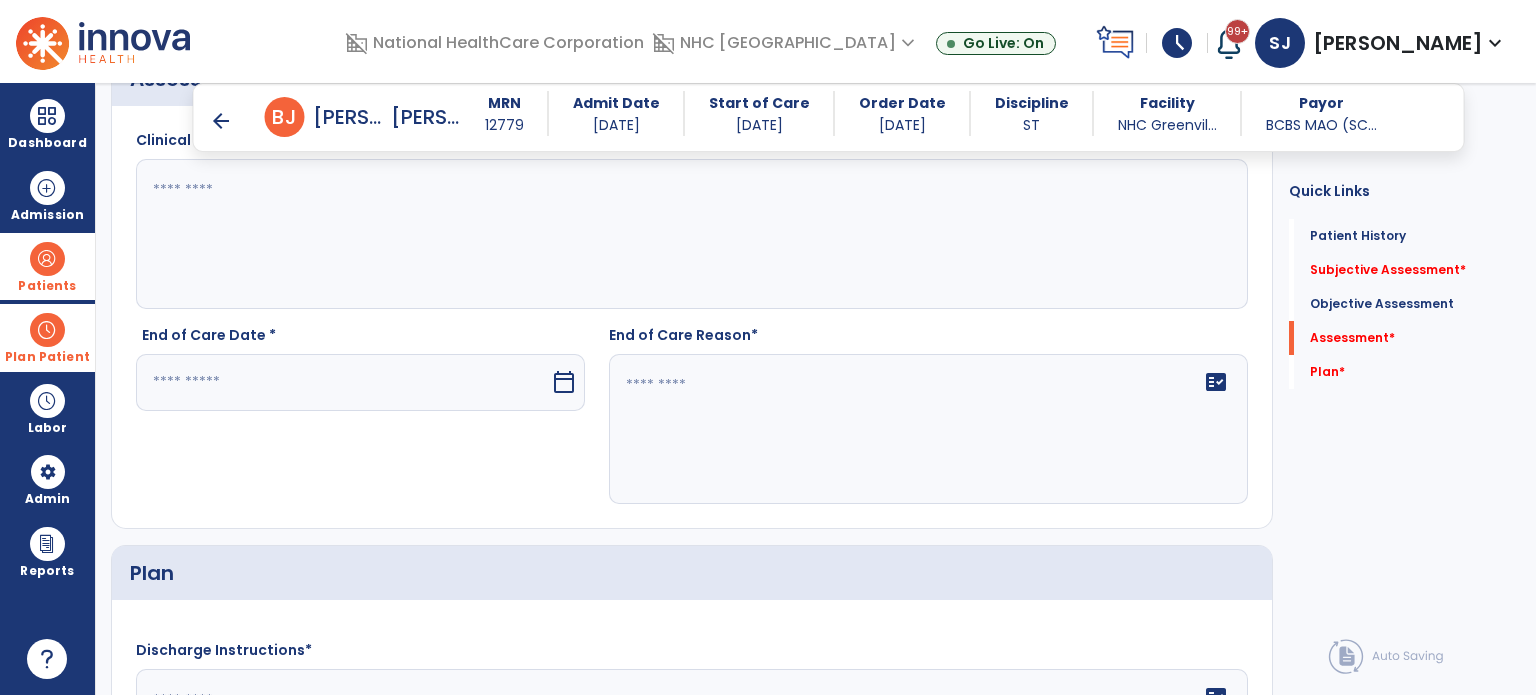 scroll, scrollTop: 2600, scrollLeft: 0, axis: vertical 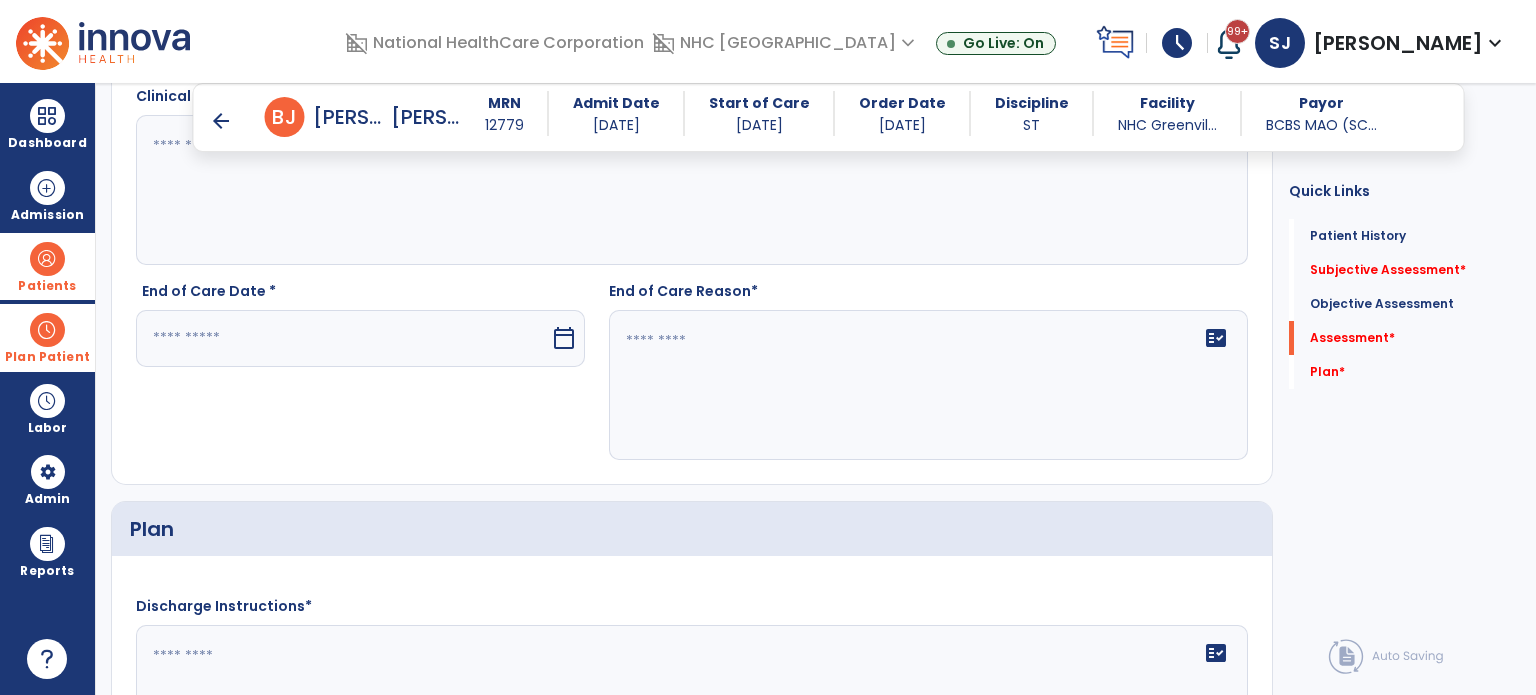 click at bounding box center [343, 338] 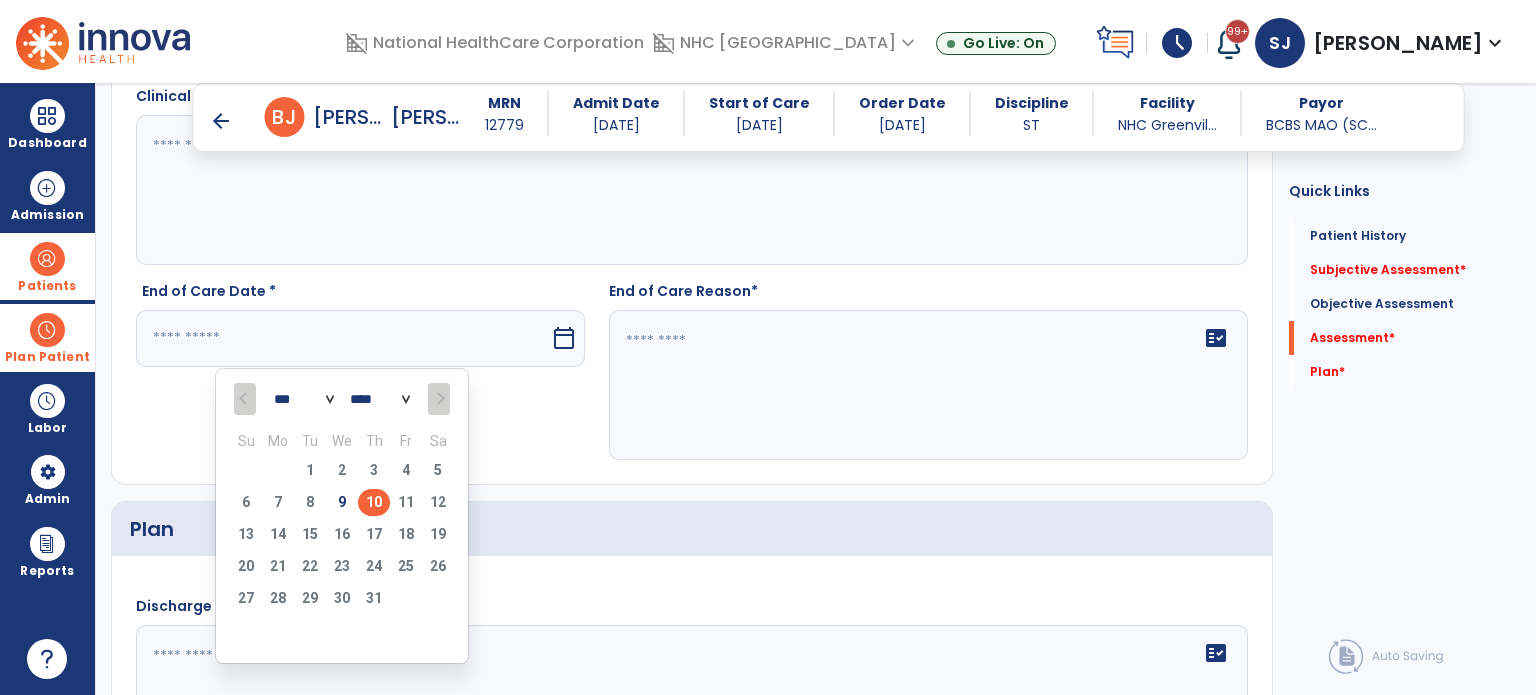 click on "10" at bounding box center [374, 502] 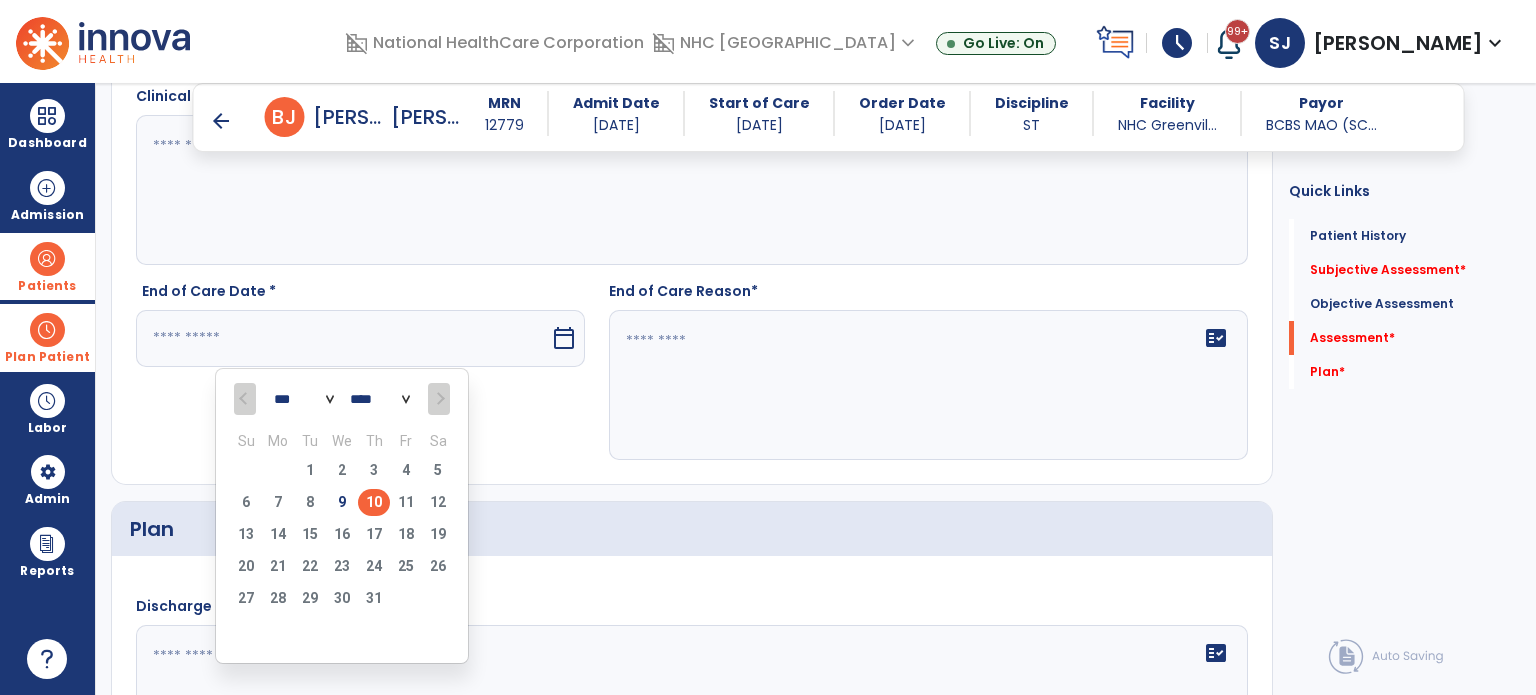 type on "*********" 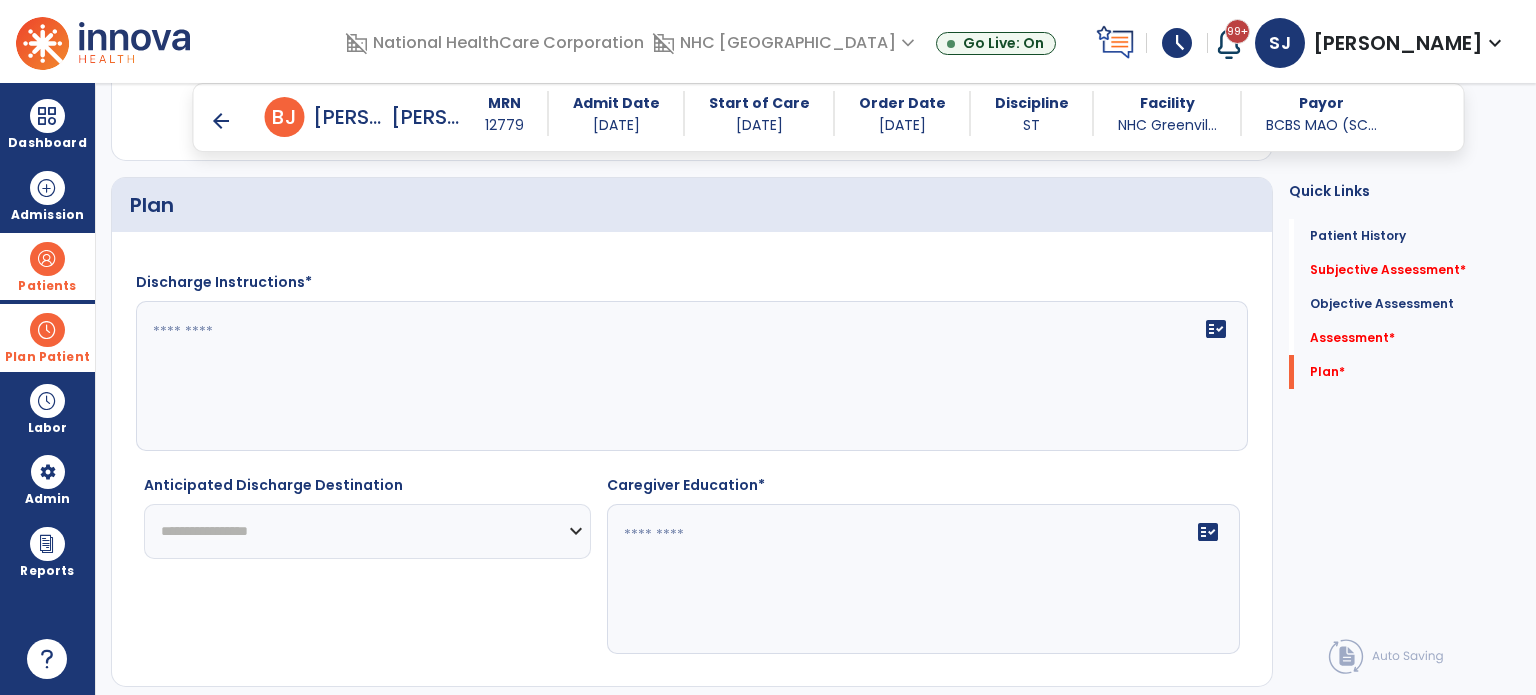 scroll, scrollTop: 2980, scrollLeft: 0, axis: vertical 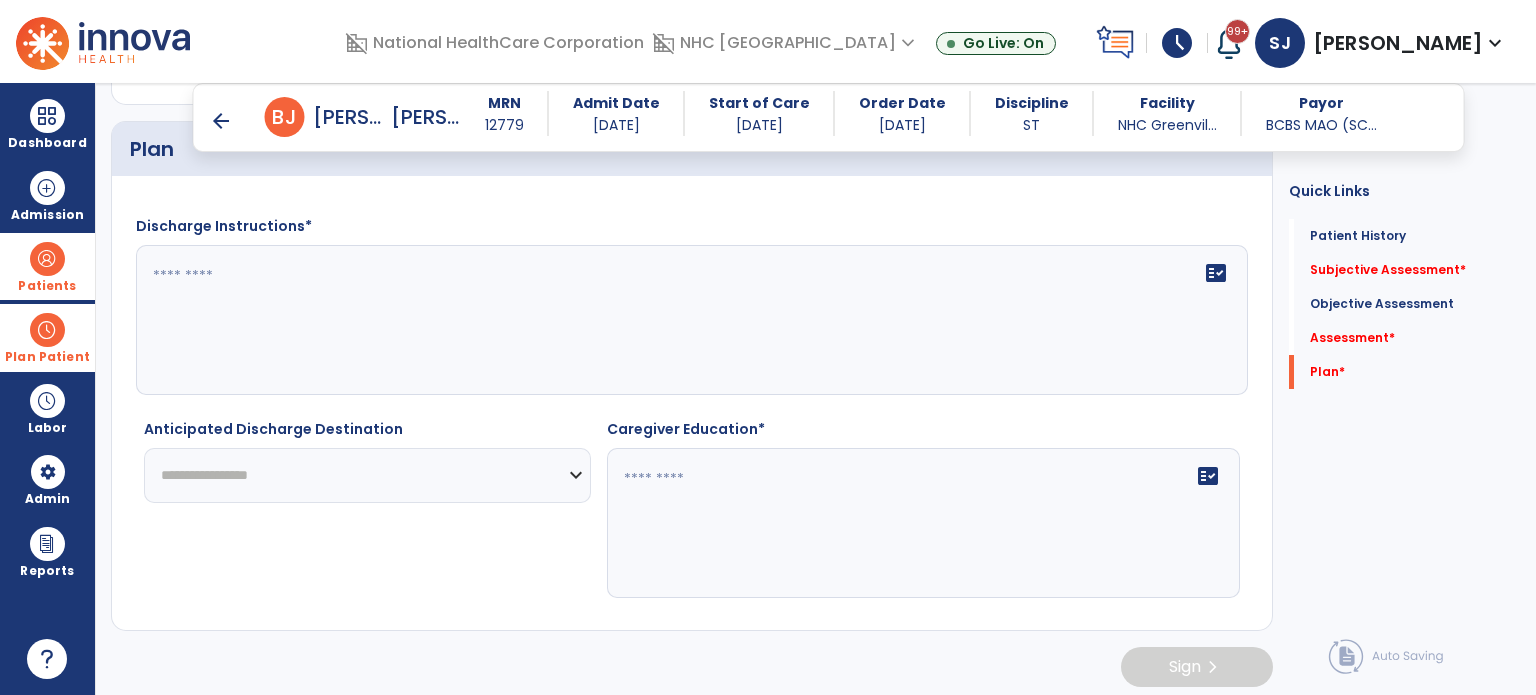 click on "**********" 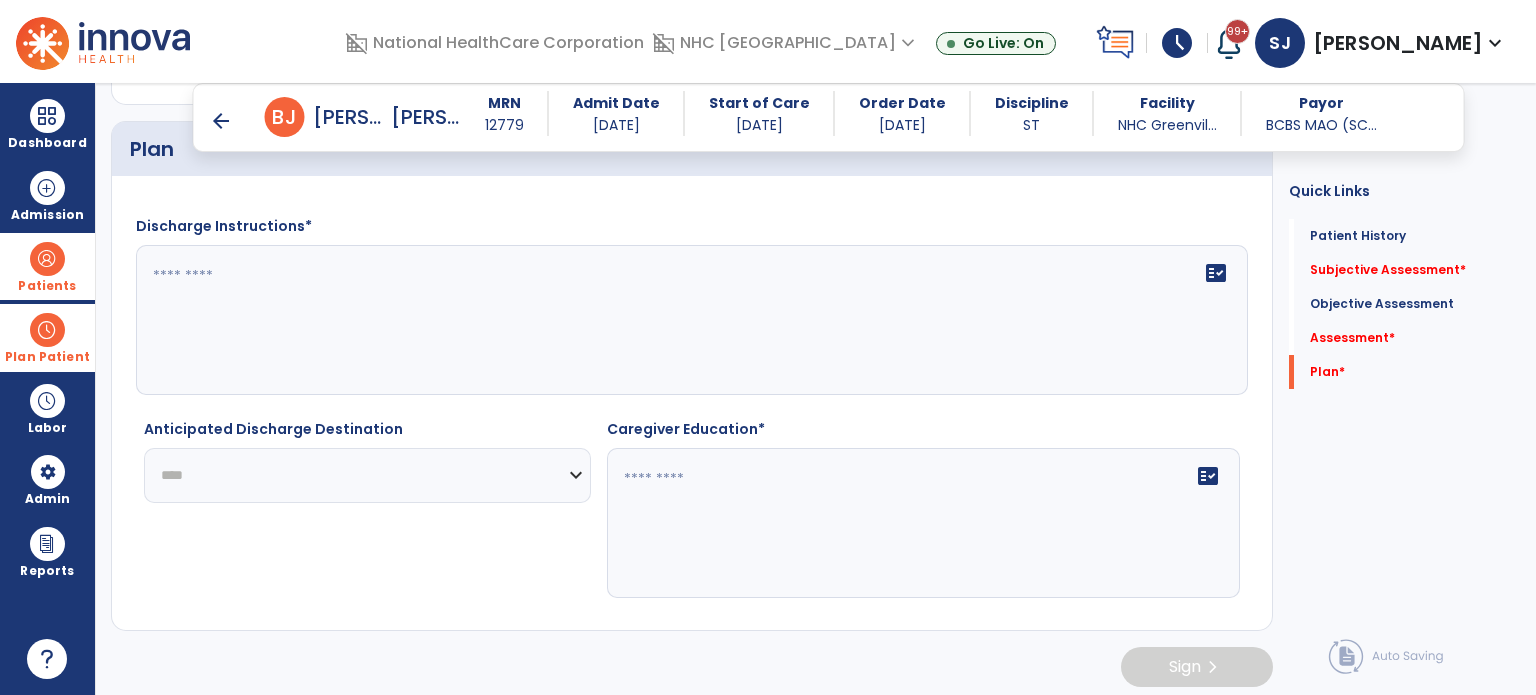 click on "**********" 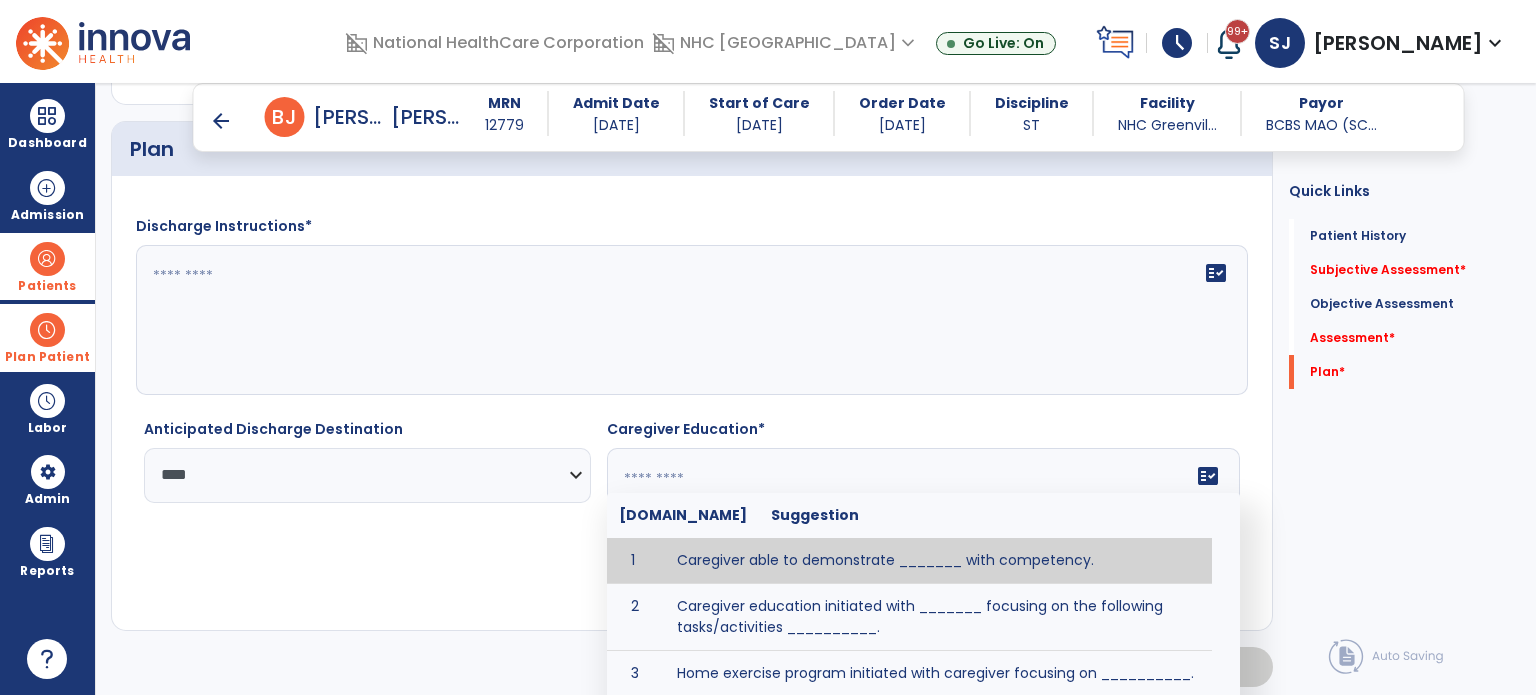 click on "fact_check  [DOMAIN_NAME] Suggestion 1 Caregiver able to demonstrate _______ with competency. 2 Caregiver education initiated with _______ focusing on the following tasks/activities __________. 3 Home exercise program initiated with caregiver focusing on __________. 4 Patient educated in precautions and is able to recount information with [VALUE]% accuracy." 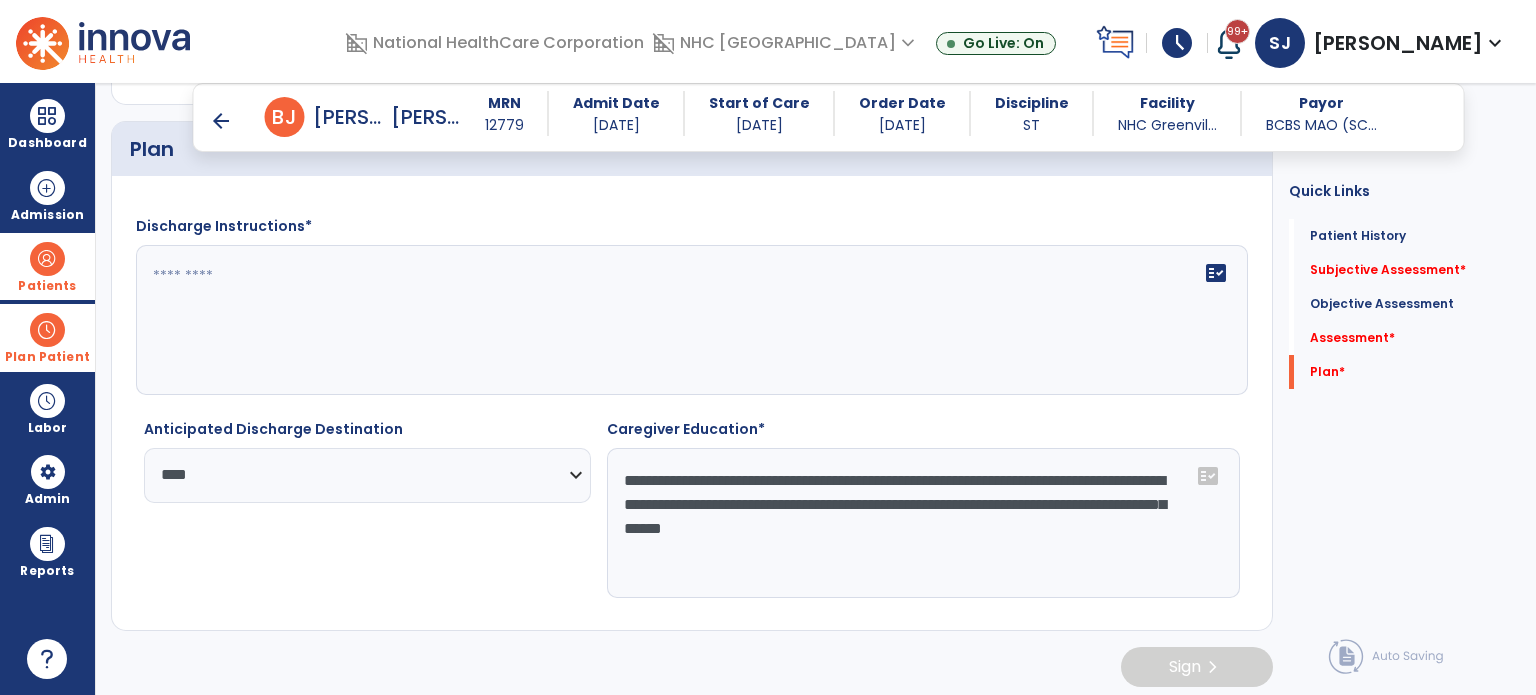 type on "**********" 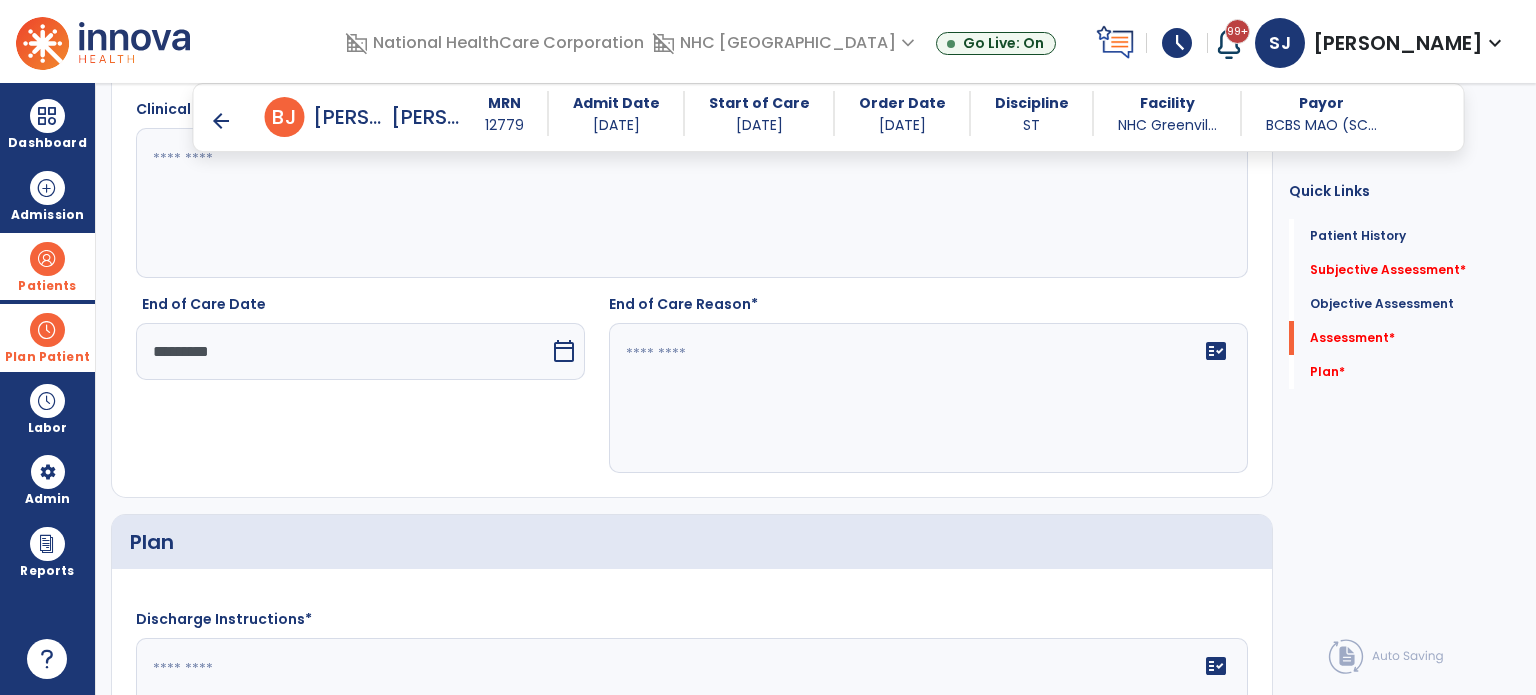 scroll, scrollTop: 2580, scrollLeft: 0, axis: vertical 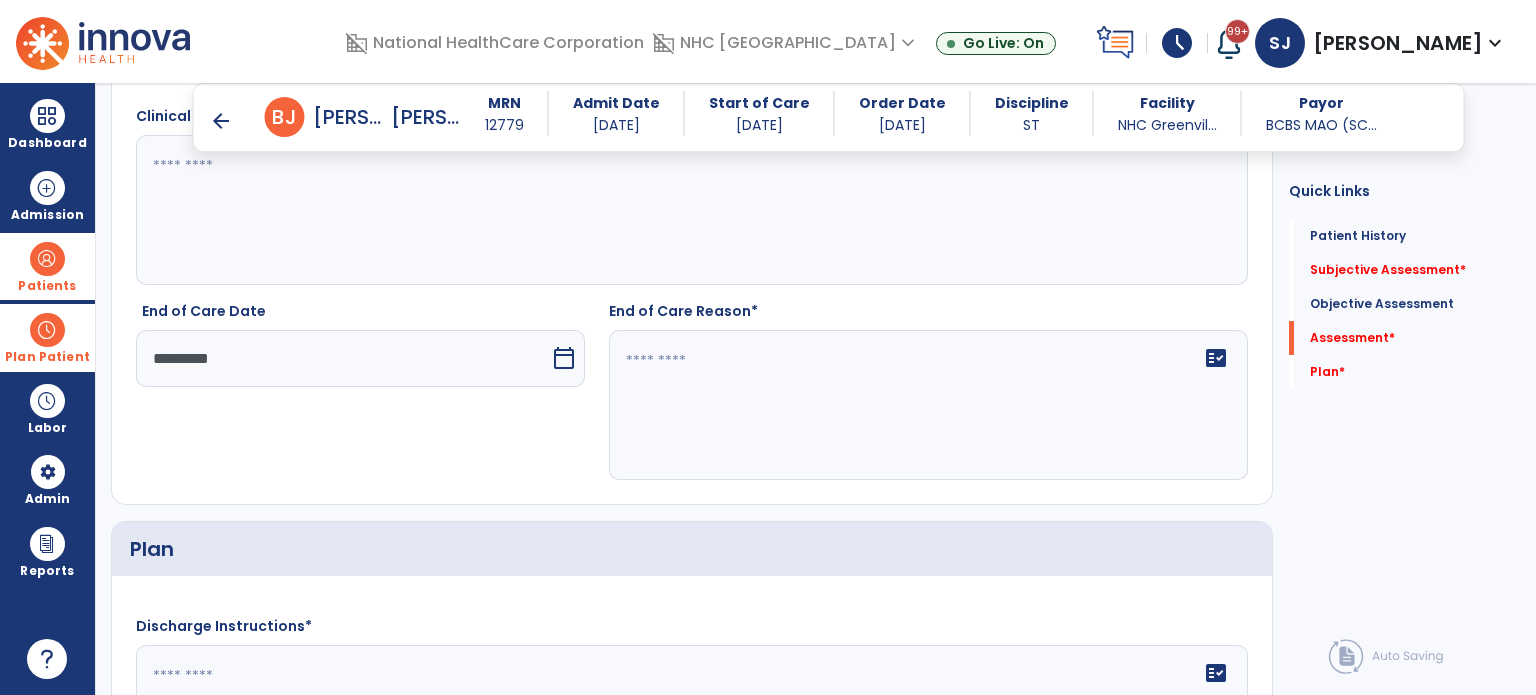 drag, startPoint x: 719, startPoint y: 356, endPoint x: 701, endPoint y: 359, distance: 18.248287 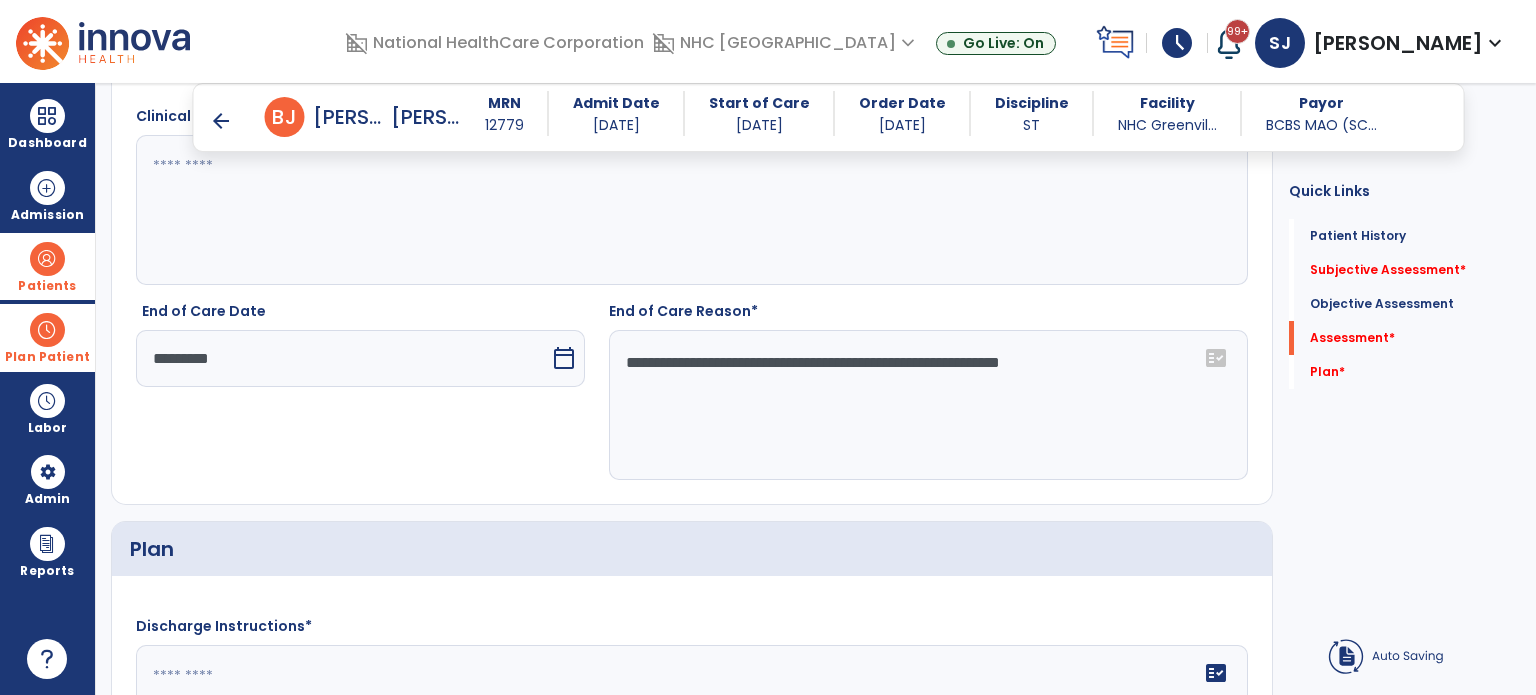 type on "**********" 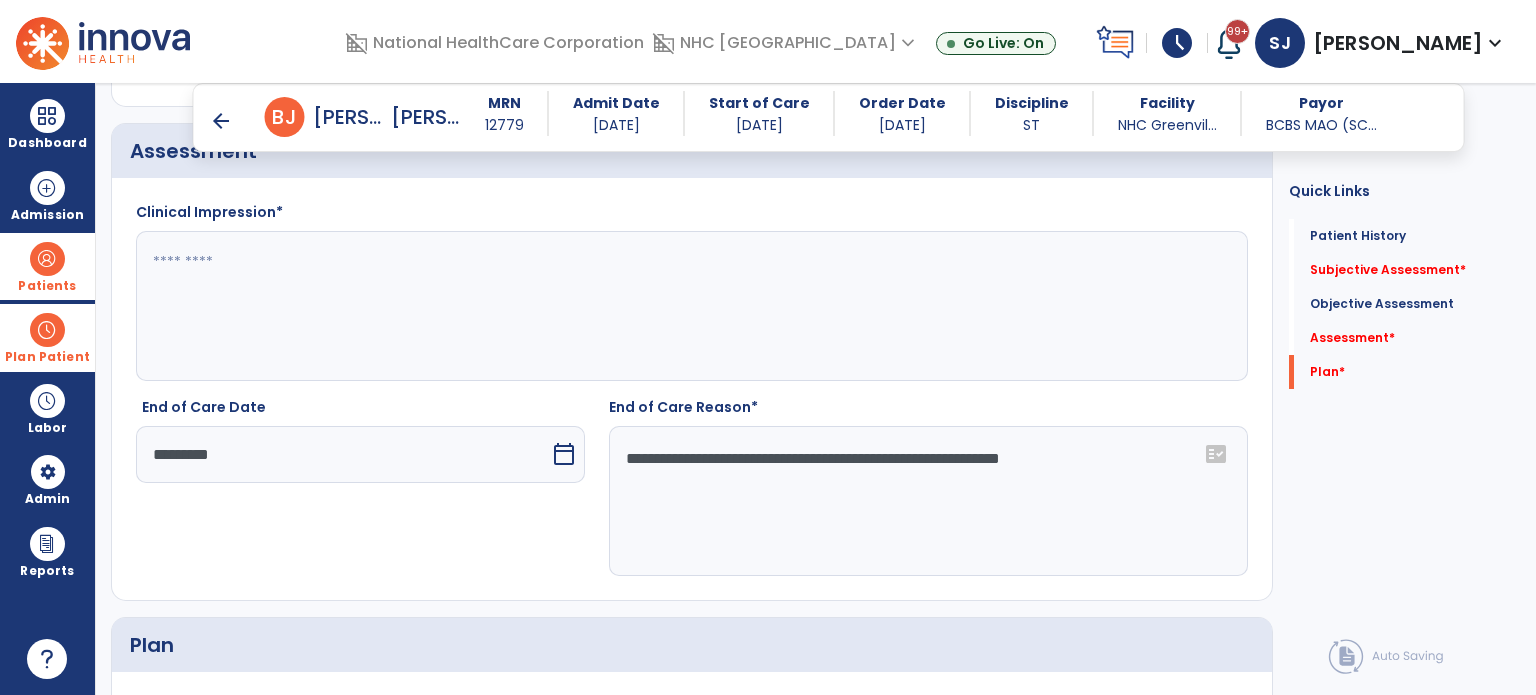 scroll, scrollTop: 2480, scrollLeft: 0, axis: vertical 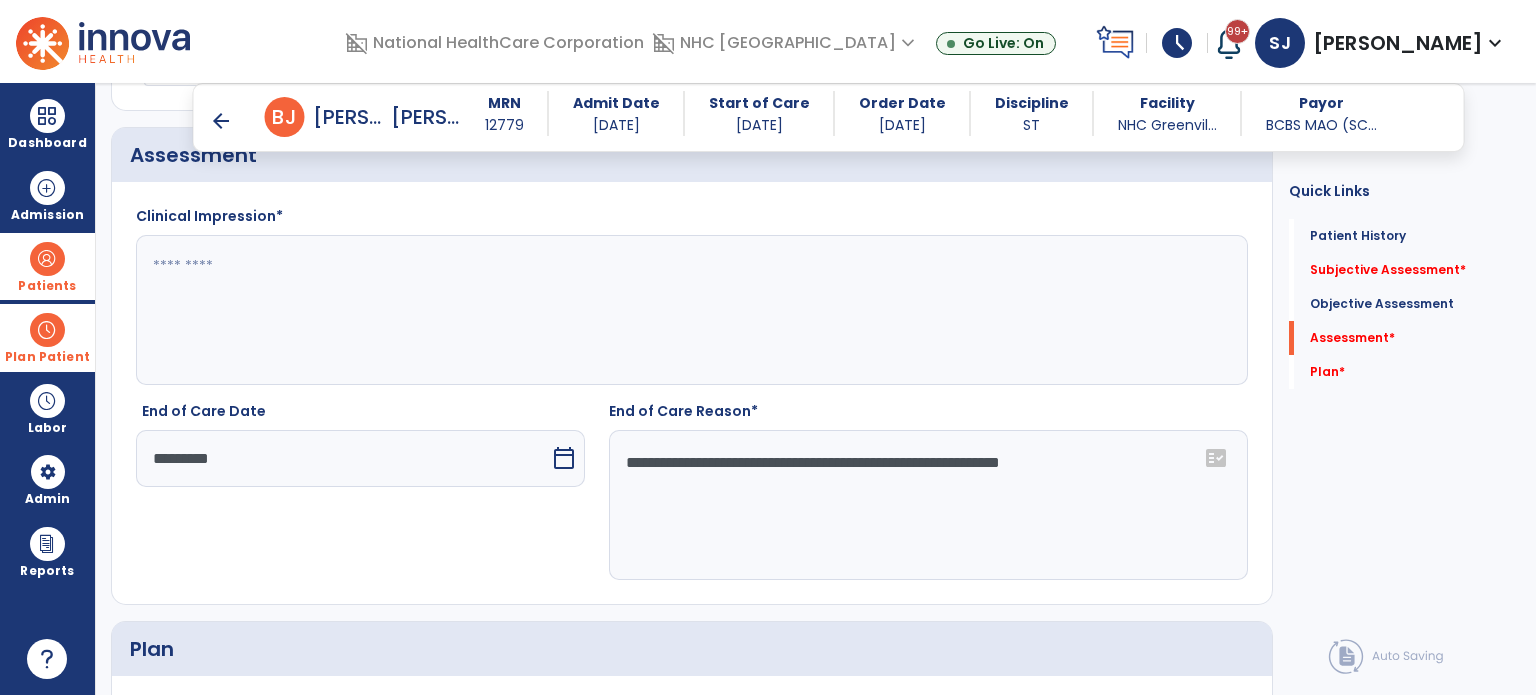 click 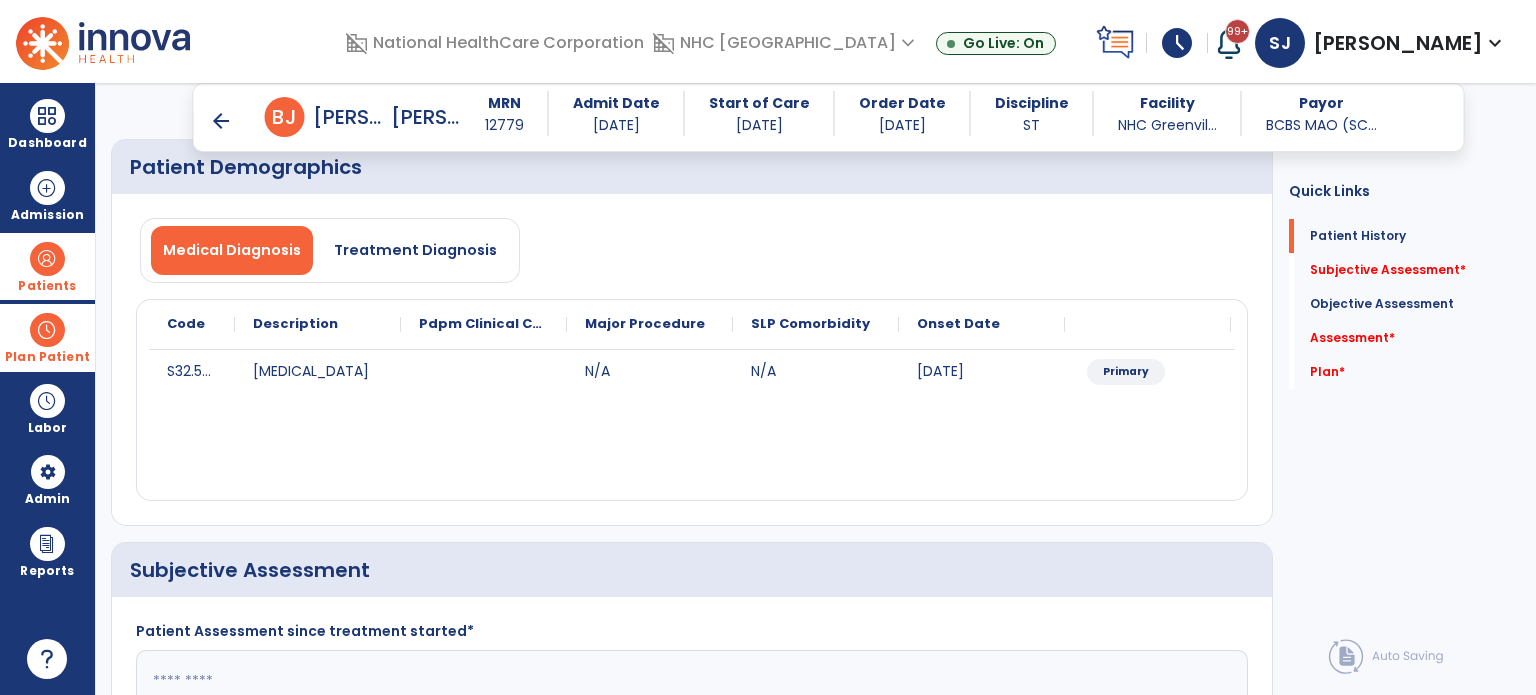 scroll, scrollTop: 480, scrollLeft: 0, axis: vertical 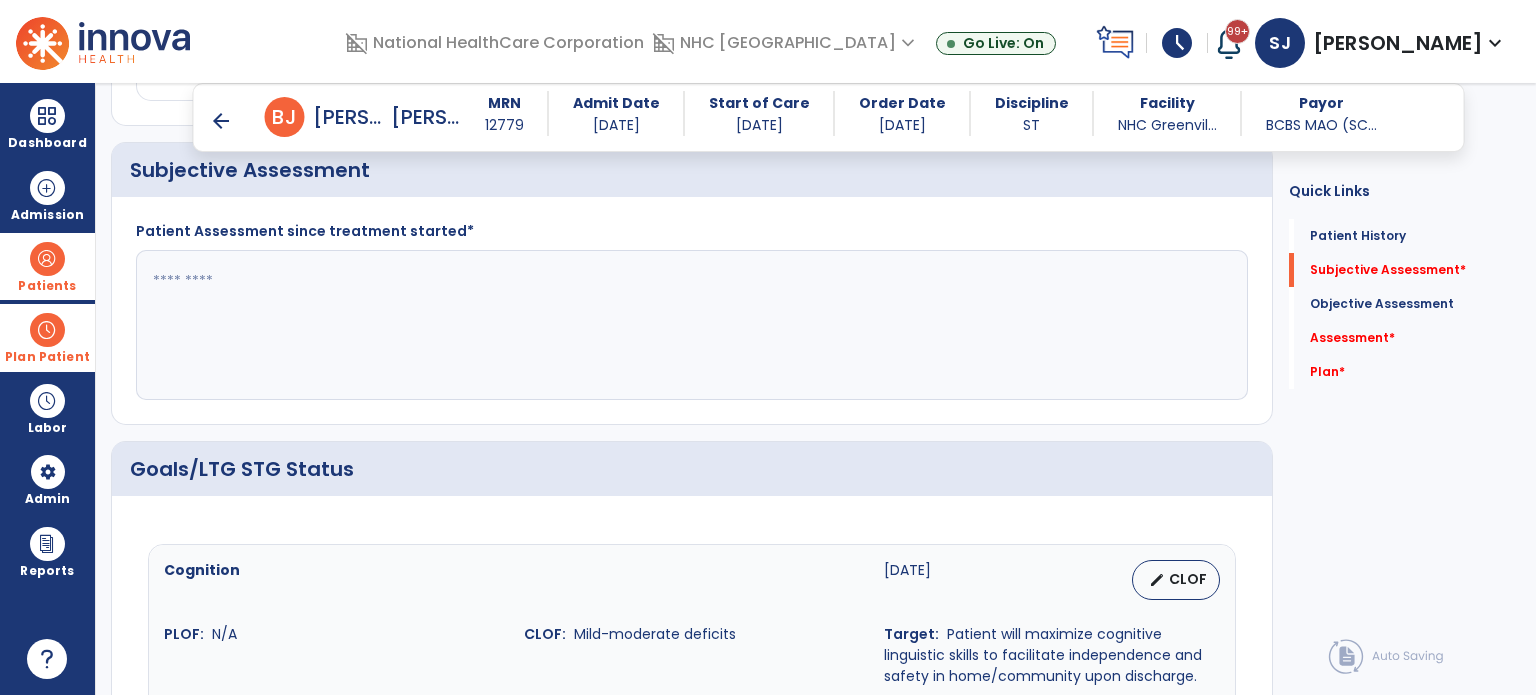 click 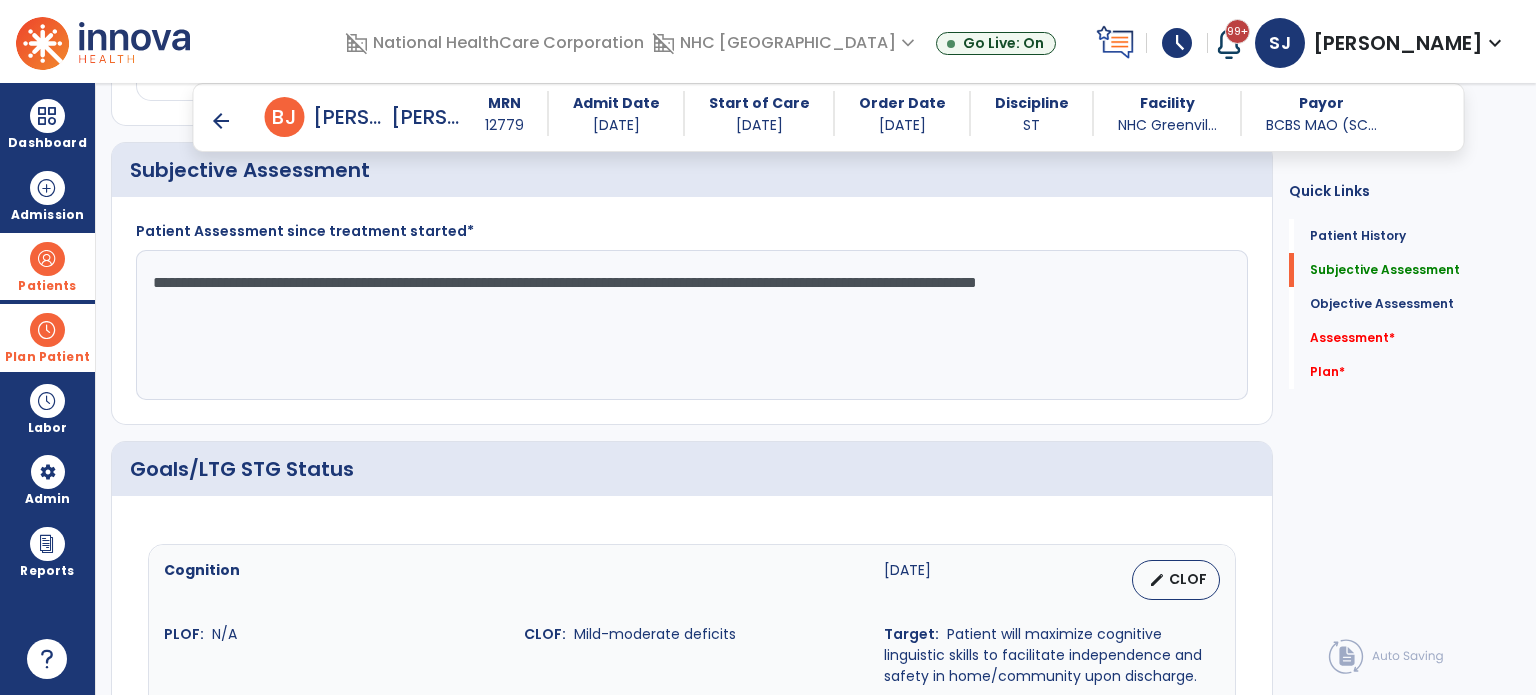 type on "**********" 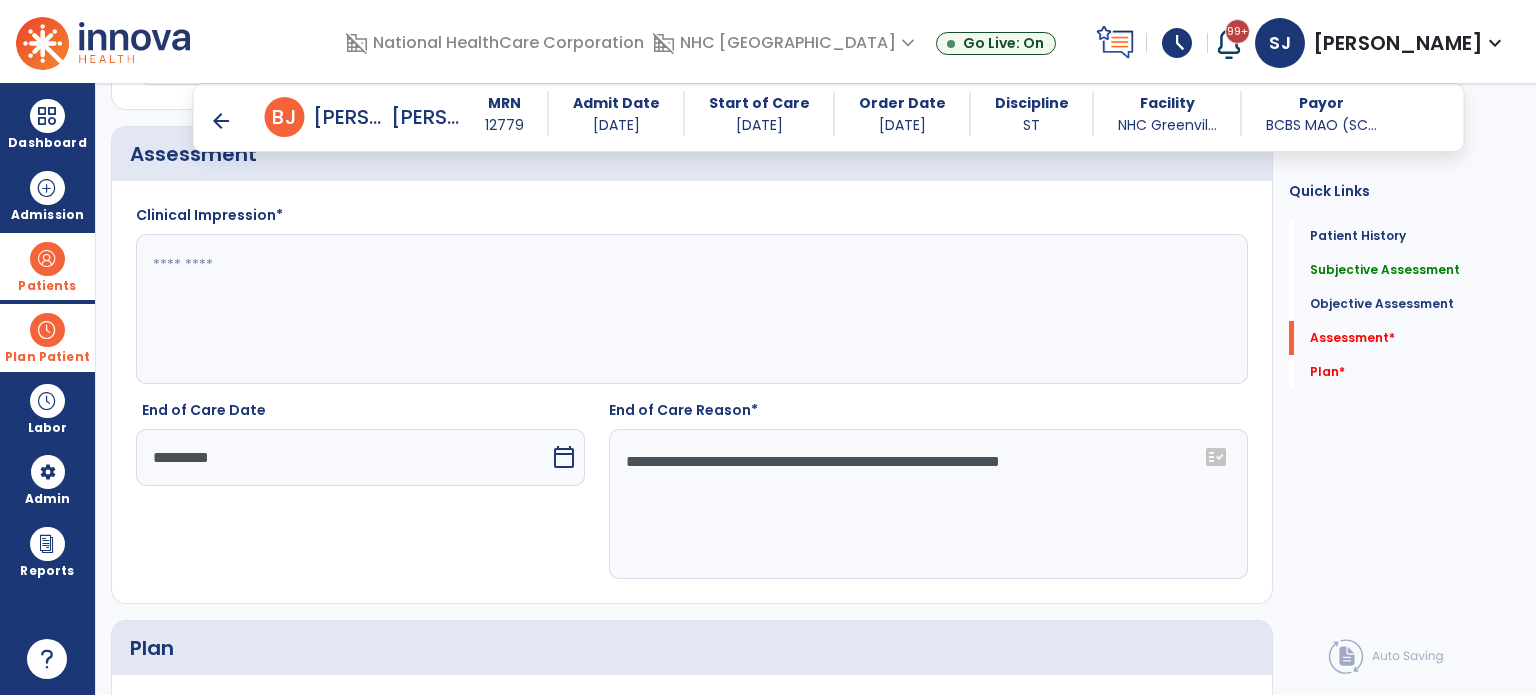 scroll, scrollTop: 2380, scrollLeft: 0, axis: vertical 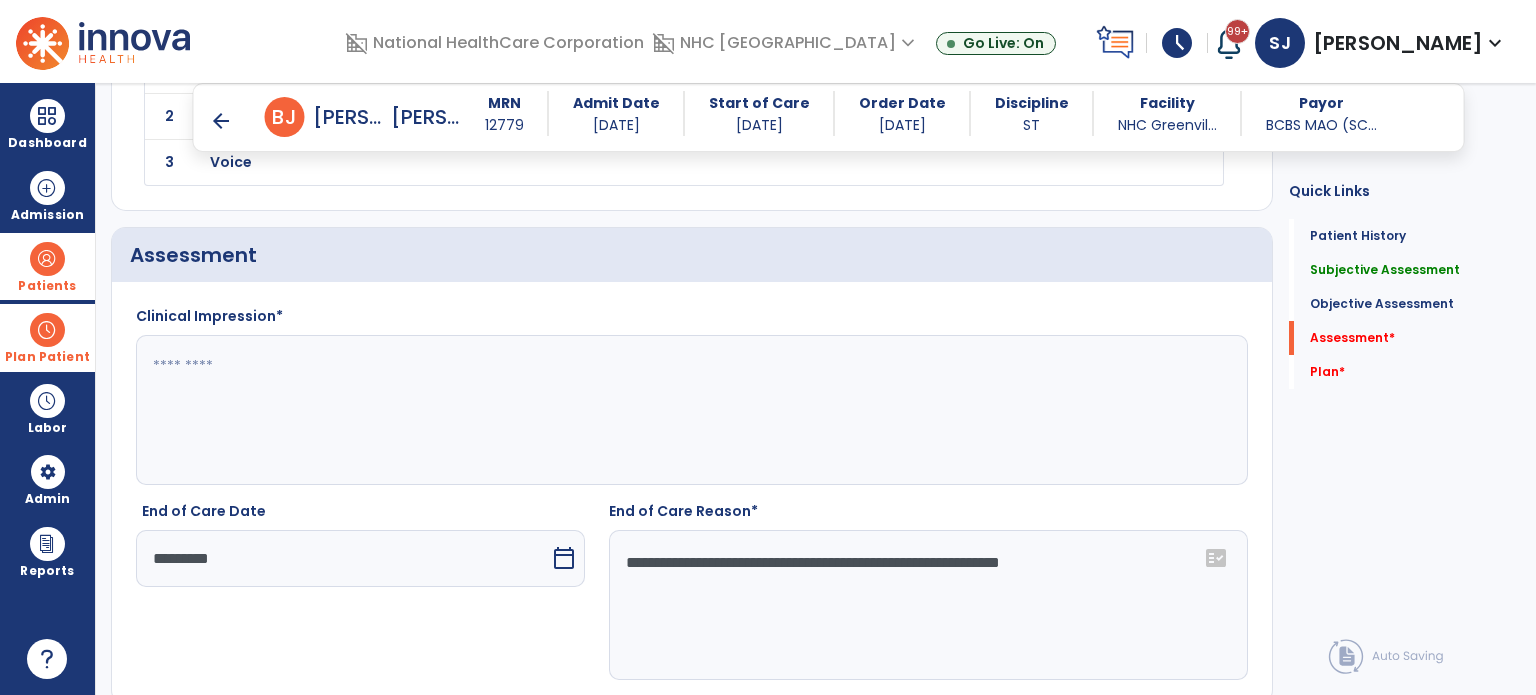click 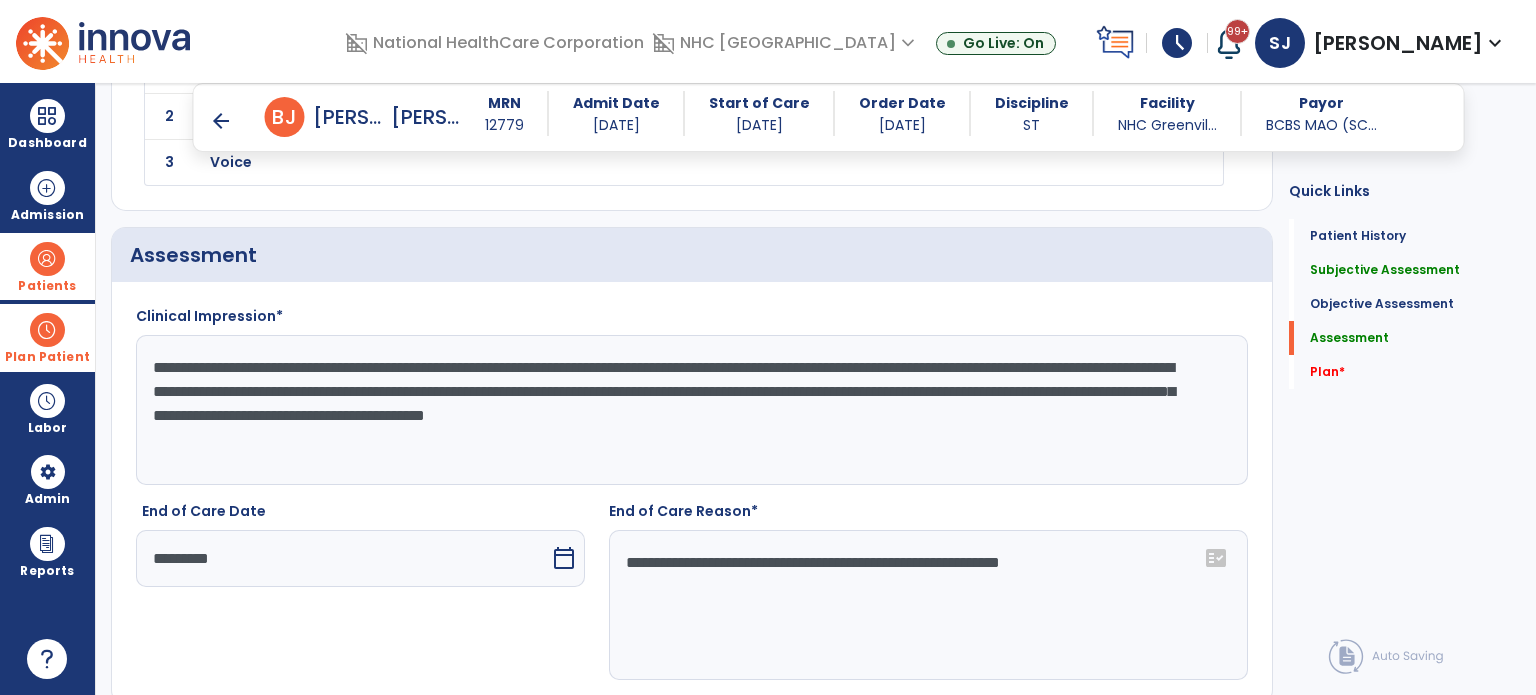 click on "**********" 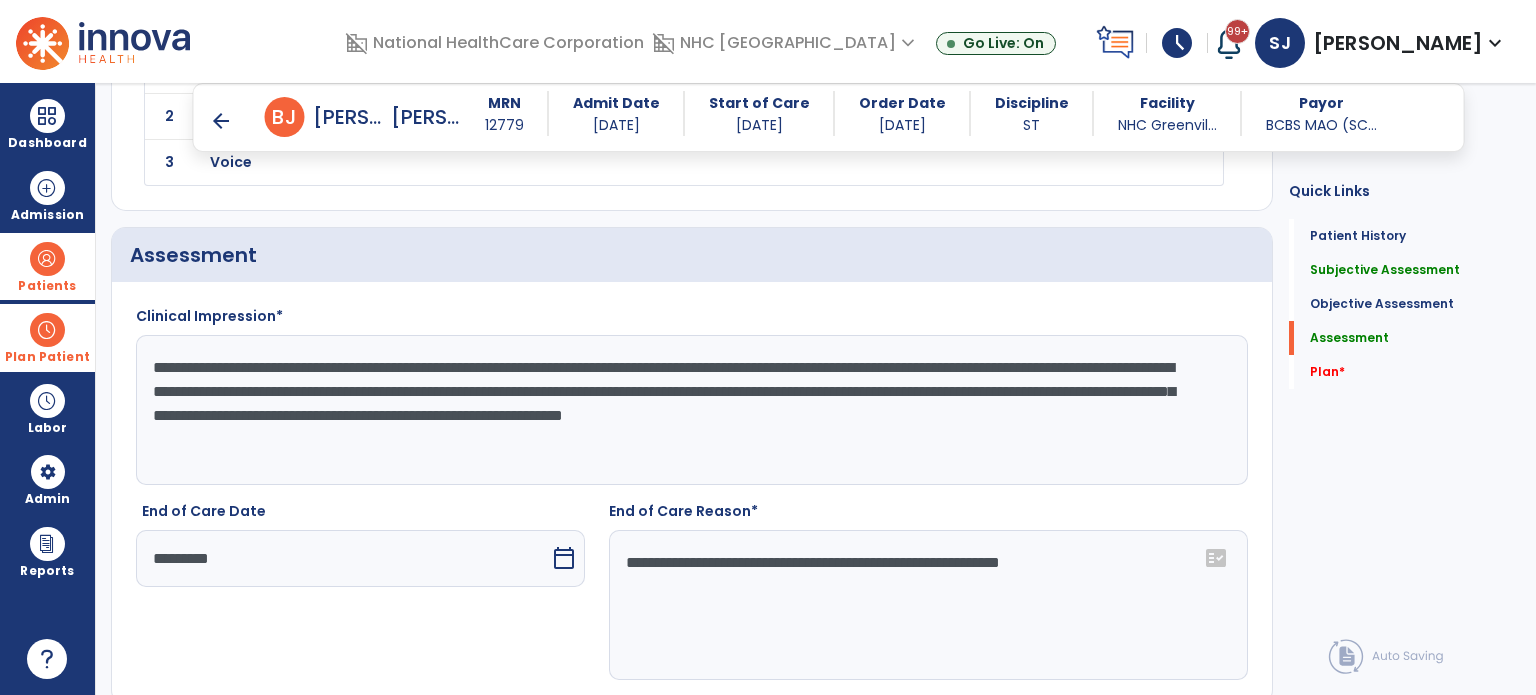 drag, startPoint x: 495, startPoint y: 441, endPoint x: 376, endPoint y: 446, distance: 119.104996 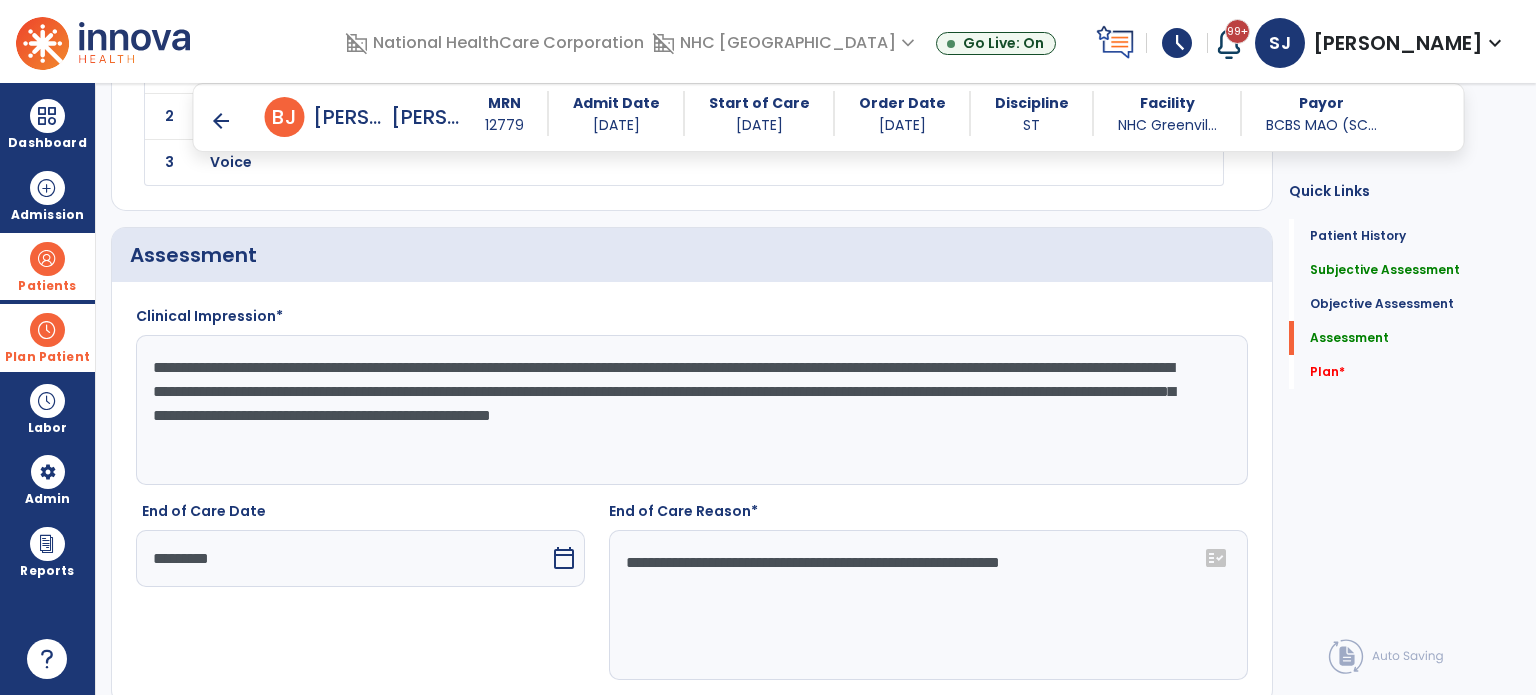 type on "**********" 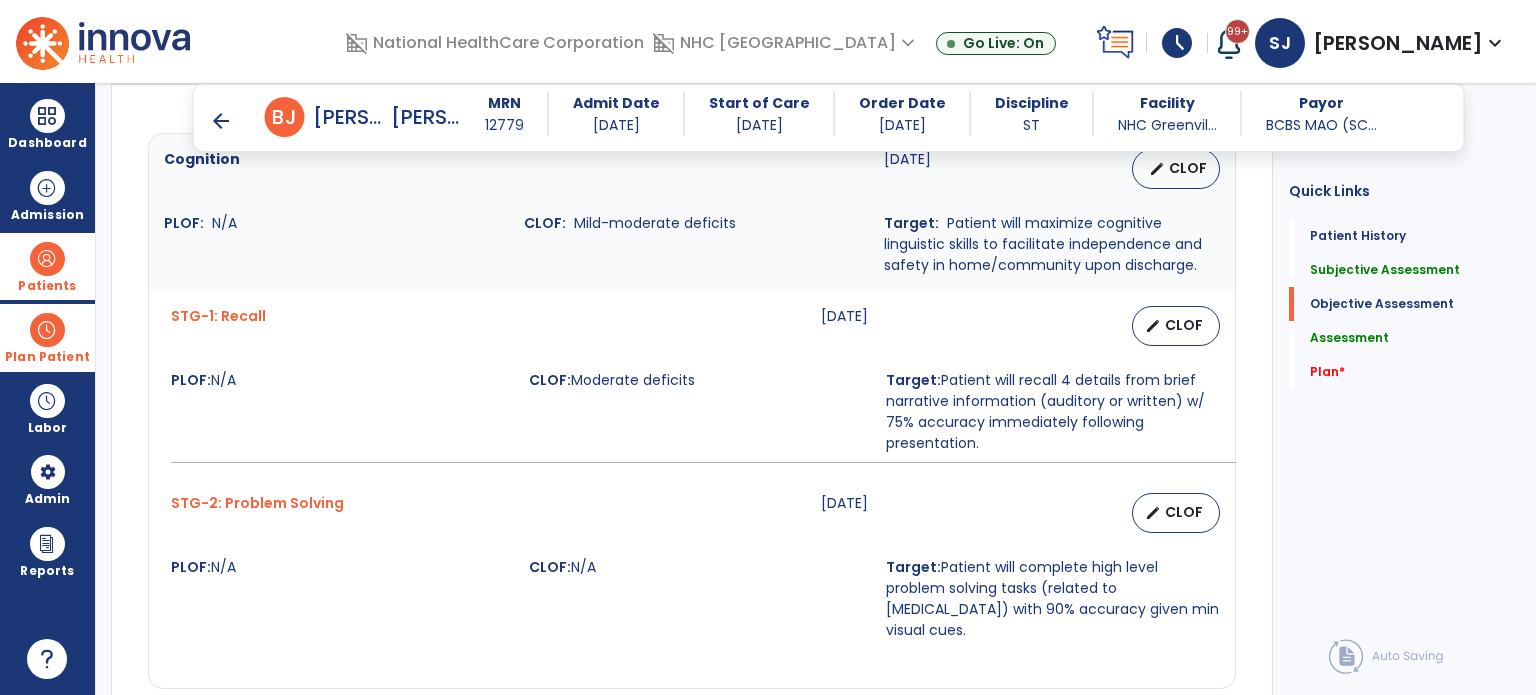 scroll, scrollTop: 880, scrollLeft: 0, axis: vertical 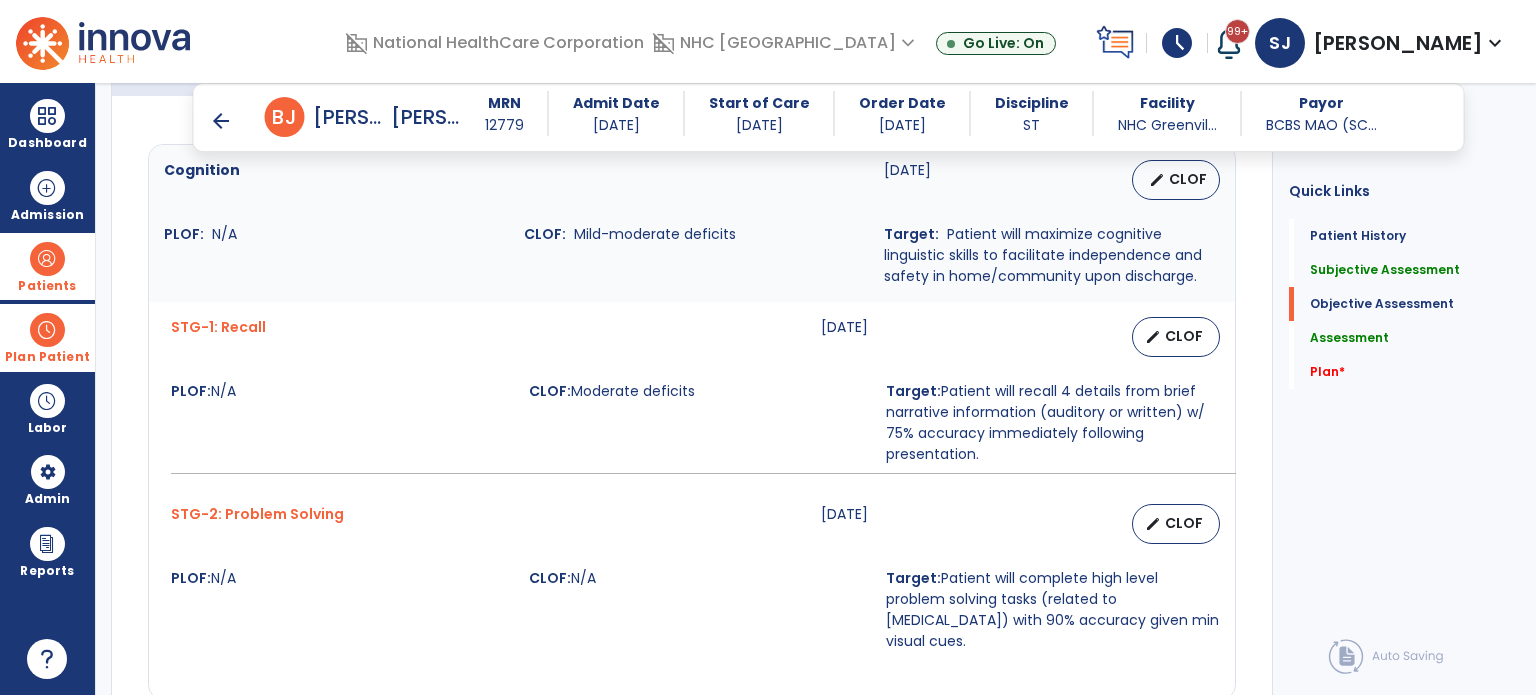 click on "arrow_back" at bounding box center [221, 121] 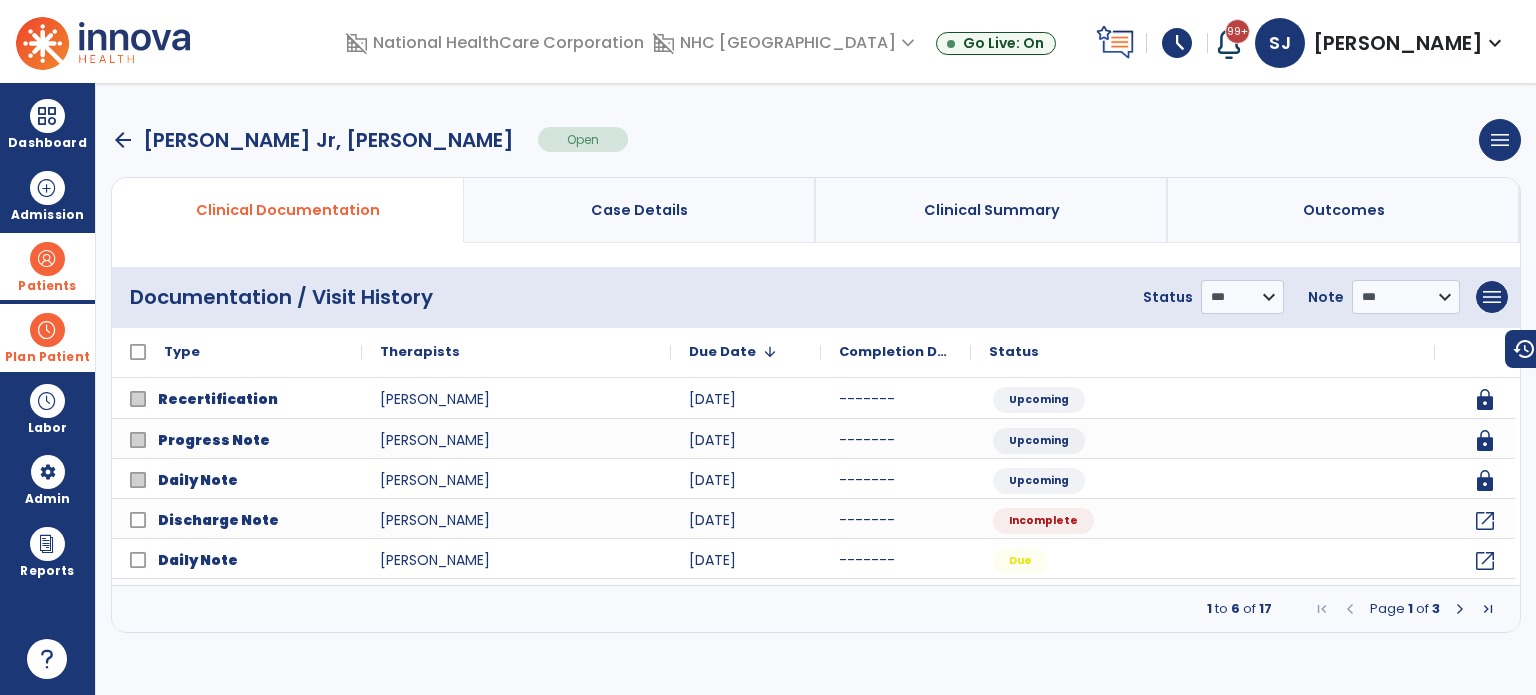 scroll, scrollTop: 0, scrollLeft: 0, axis: both 